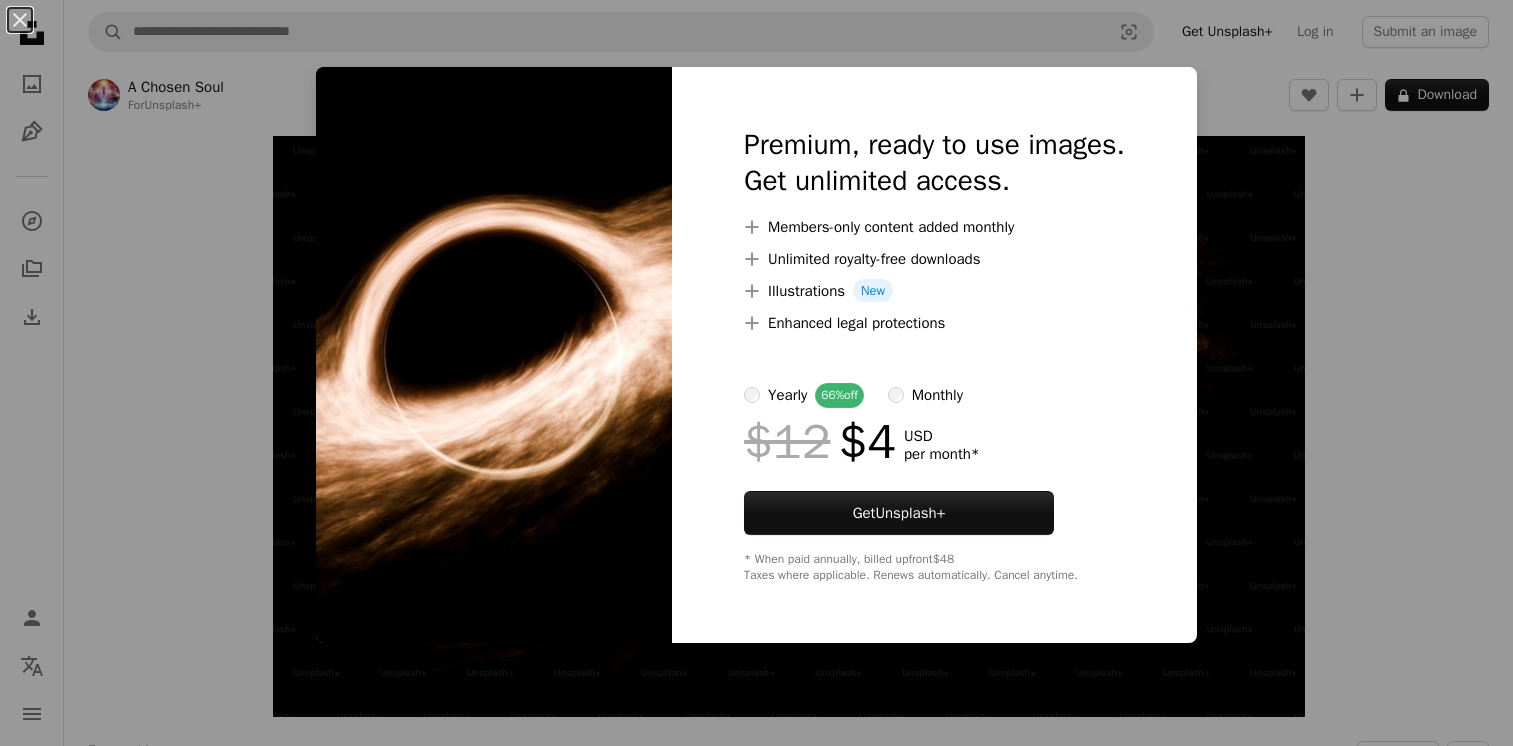 scroll, scrollTop: 0, scrollLeft: 0, axis: both 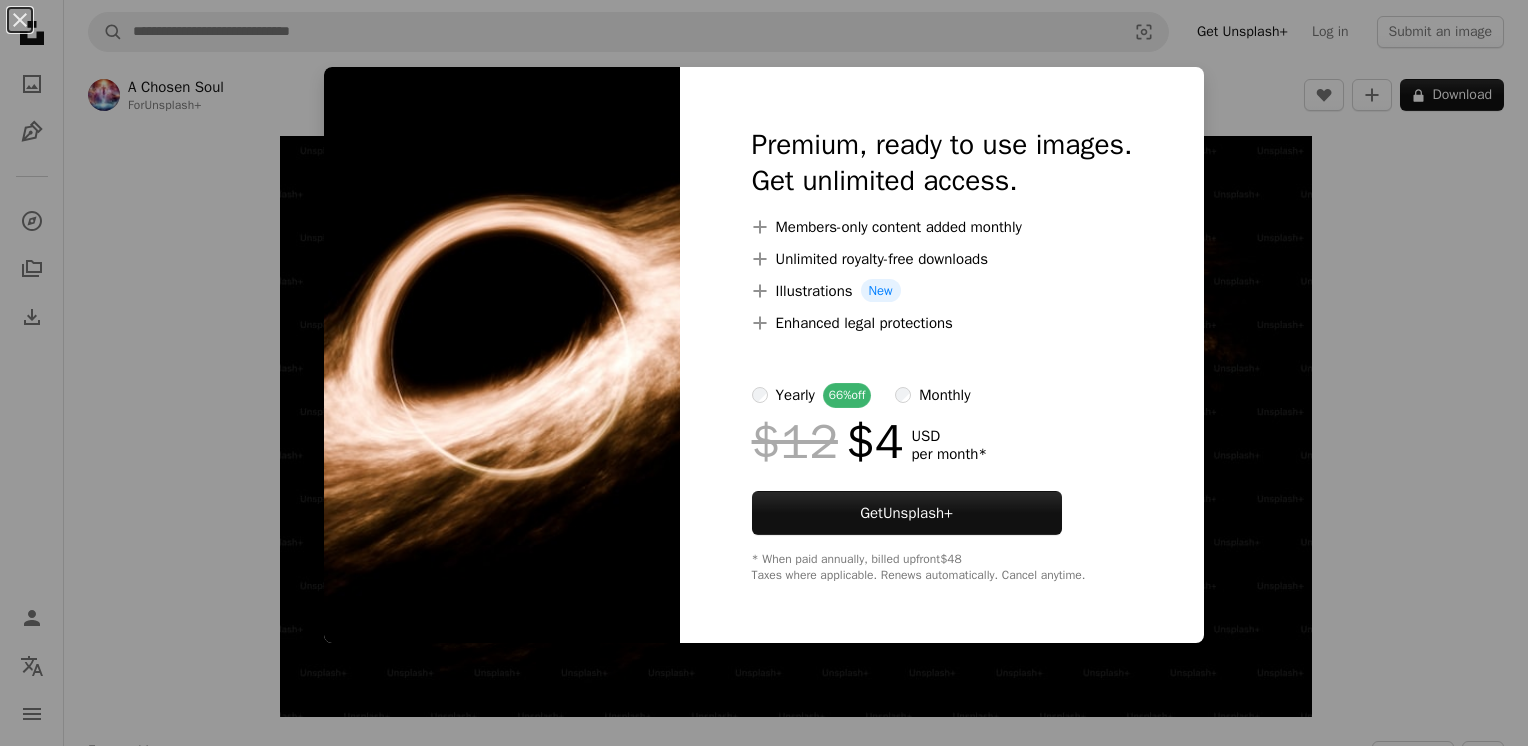 click on "An X shape Premium, ready to use images. Get unlimited access. A plus sign Members-only content added monthly A plus sign Unlimited royalty-free downloads A plus sign Illustrations  New A plus sign Enhanced legal protections yearly 66%  off monthly $12   $4 USD per month * Get  Unsplash+ * When paid annually, billed upfront  $48 Taxes where applicable. Renews automatically. Cancel anytime." at bounding box center [764, 373] 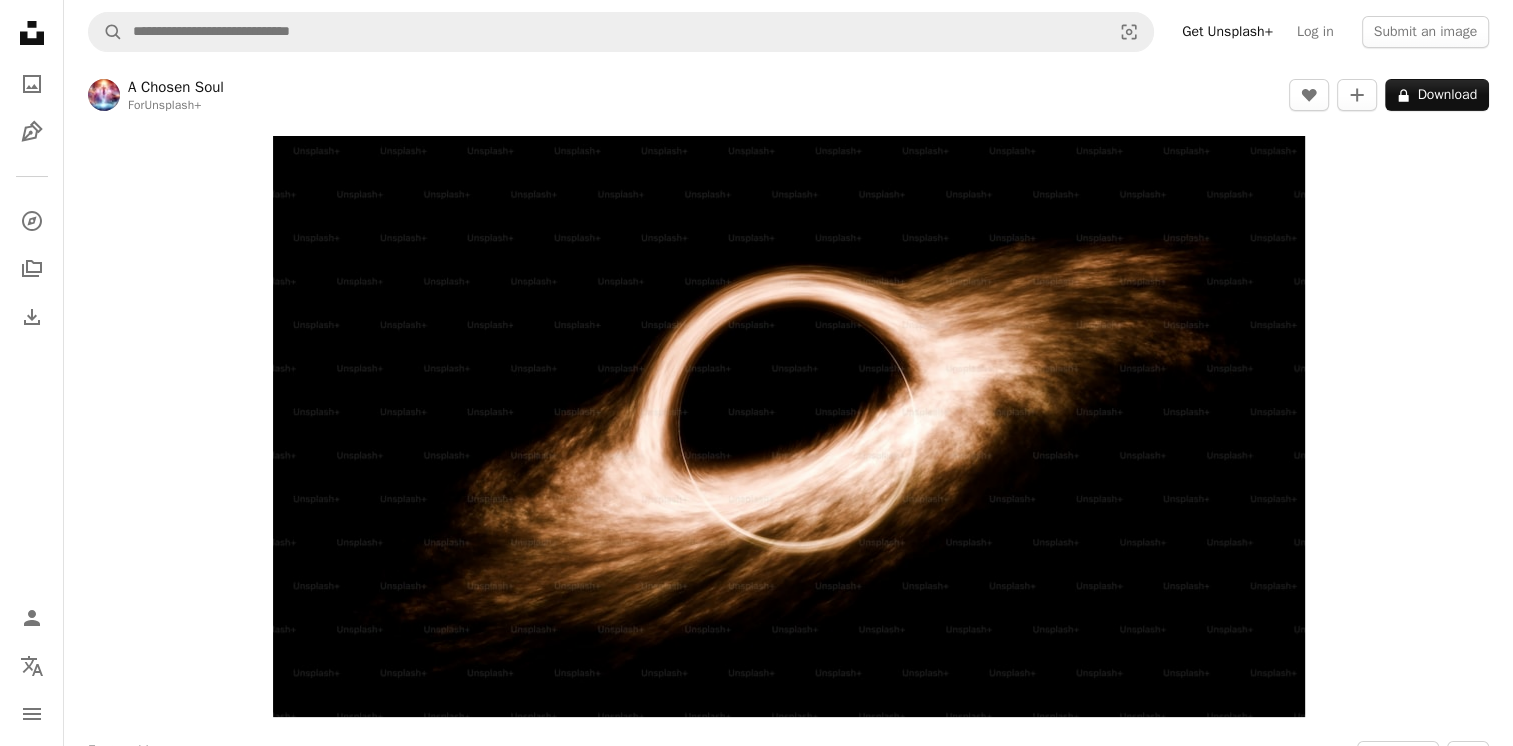 scroll, scrollTop: 0, scrollLeft: 0, axis: both 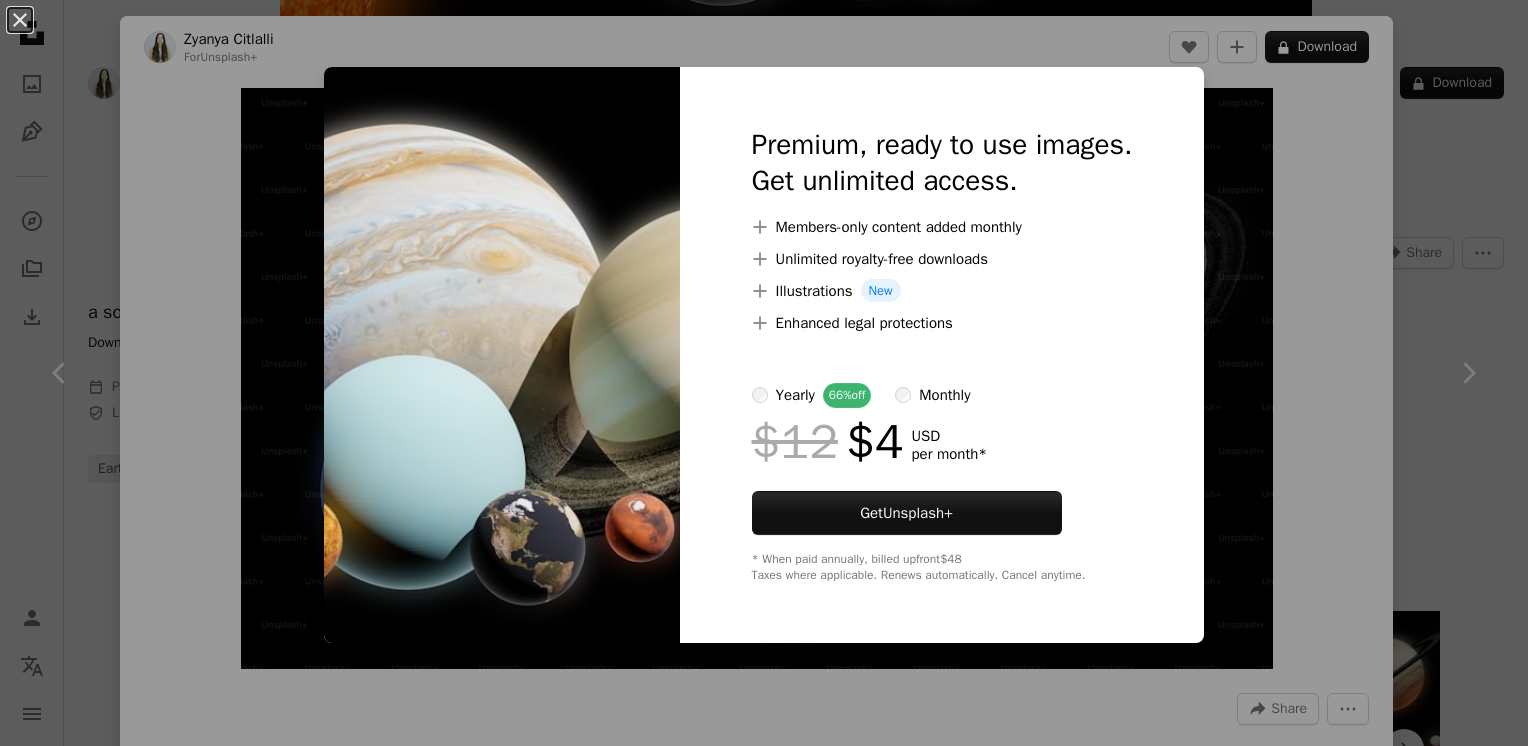 click on "Premium, ready to use images. Get unlimited access. A plus sign Members-only content added monthly A plus sign Unlimited royalty-free downloads A plus sign Illustrations  New A plus sign Enhanced legal protections yearly 66%  off monthly $12   $4 USD per month * Get  Unsplash+ * When paid annually, billed upfront  $48 Taxes where applicable. Renews automatically. Cancel anytime." at bounding box center [942, 355] 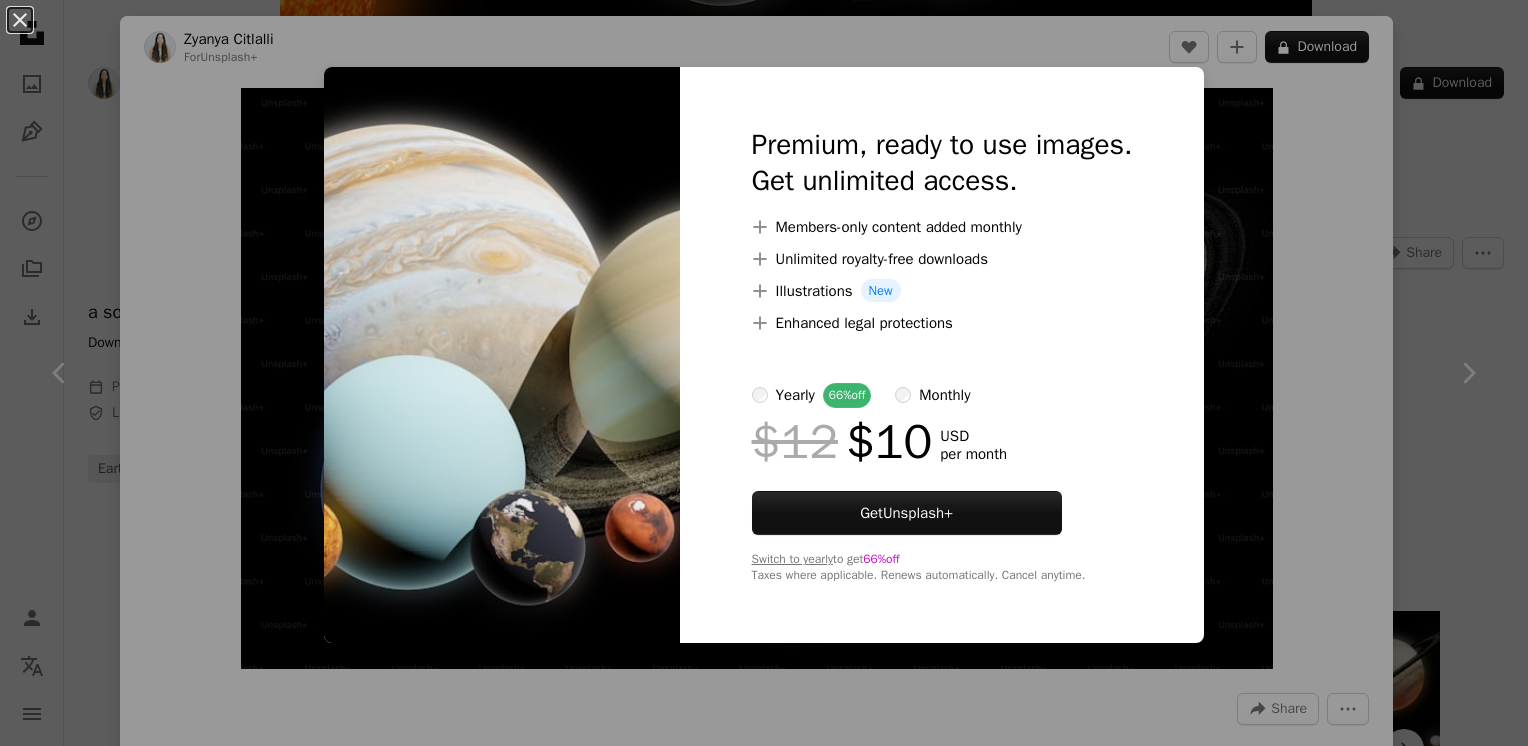 click on "An X shape Premium, ready to use images. Get unlimited access. A plus sign Members-only content added monthly A plus sign Unlimited royalty-free downloads A plus sign Illustrations  New A plus sign Enhanced legal protections yearly 66%  off monthly $12   $10 USD per month Get  Unsplash+ Switch to yearly  to get  66%  off Taxes where applicable. Renews automatically. Cancel anytime." at bounding box center [764, 373] 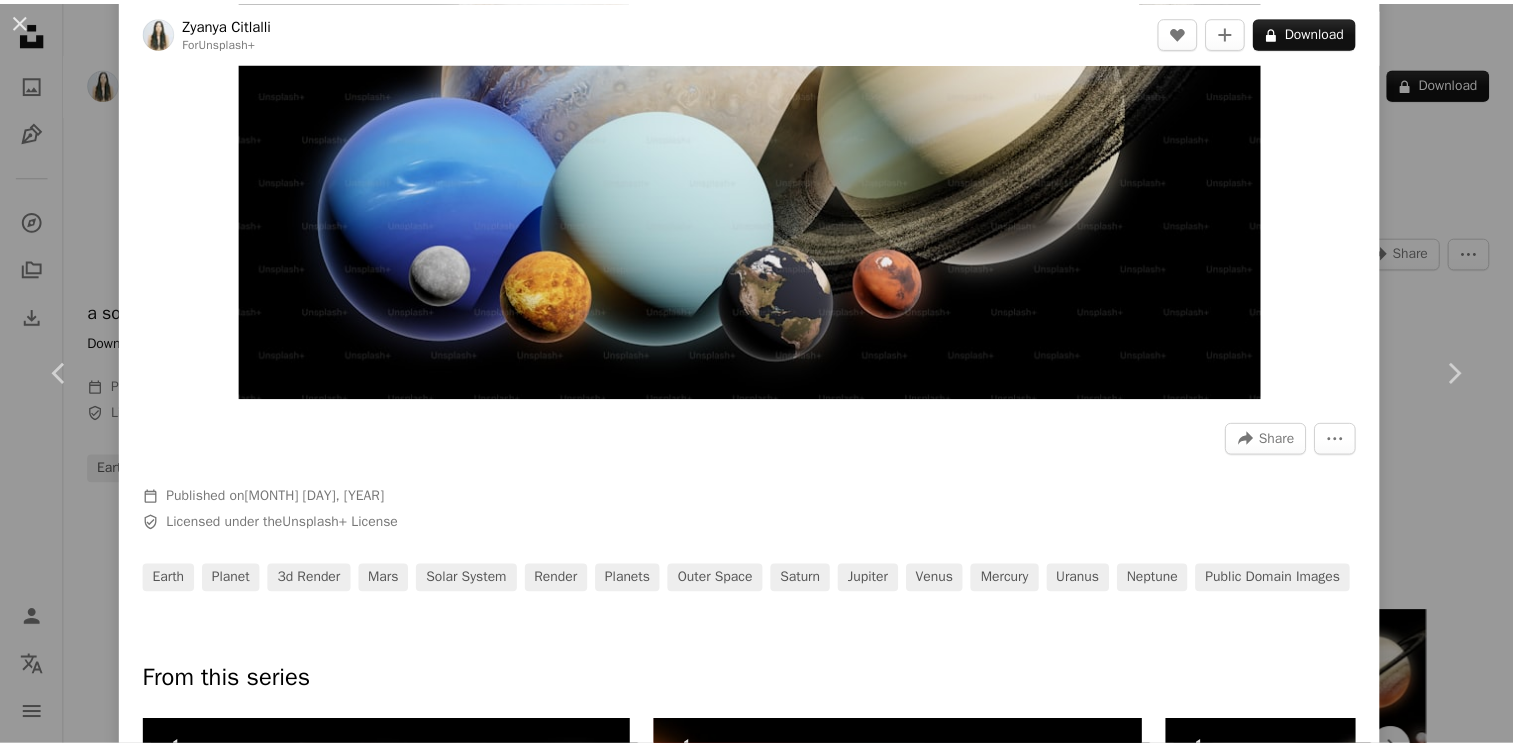 scroll, scrollTop: 0, scrollLeft: 0, axis: both 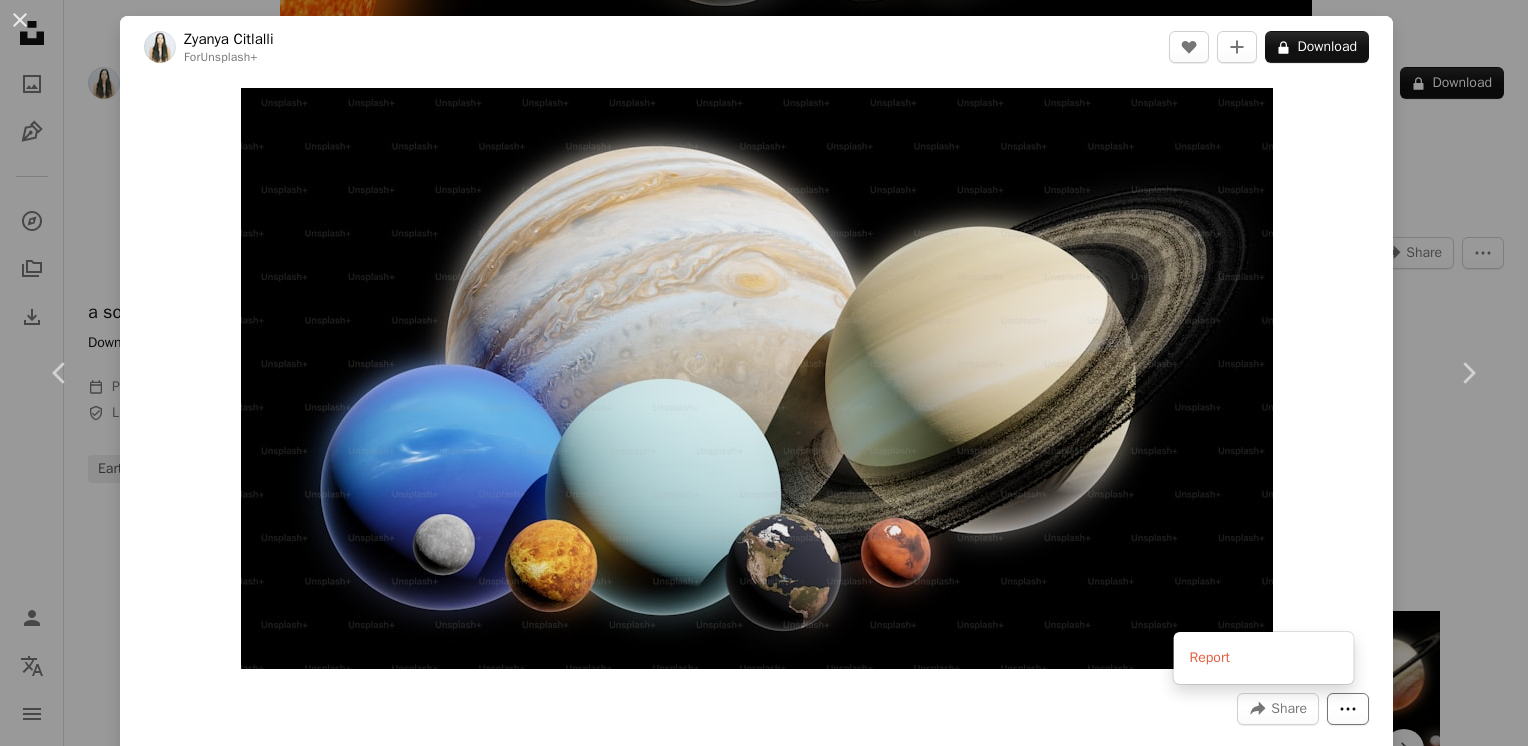 click on "More Actions" at bounding box center (1348, 709) 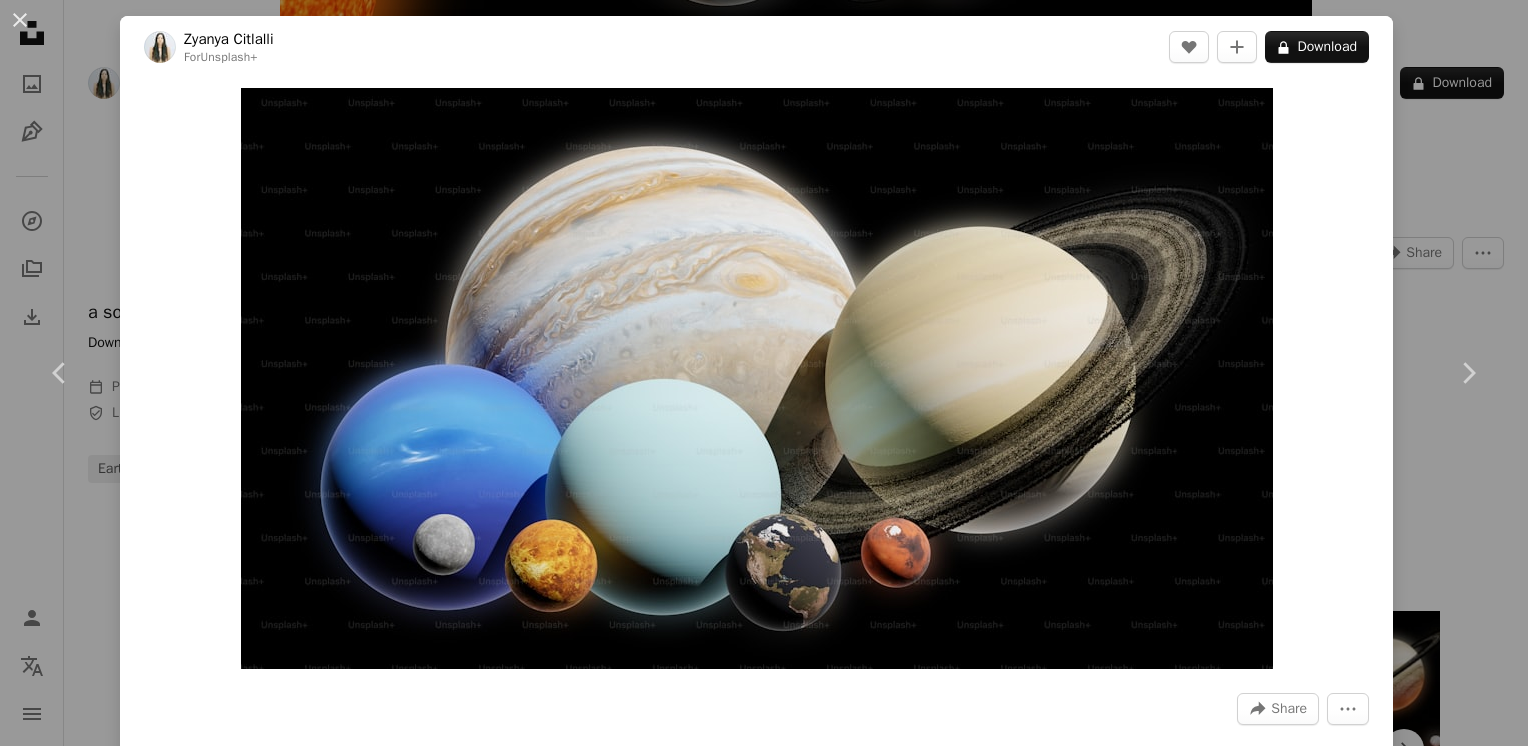 click on "An X shape Chevron left Chevron right Zyanya Citlalli For  Unsplash+ A heart A plus sign A lock Download Zoom in A forward-right arrow Share More Actions Calendar outlined Published on  June 6, 2024 Safety Licensed under the  Unsplash+ License earth planet 3d render mars solar system render planets outer space saturn jupiter venus mercury uranus neptune Public domain images From this series Chevron right Plus sign for Unsplash+ Plus sign for Unsplash+ Plus sign for Unsplash+ Plus sign for Unsplash+ Plus sign for Unsplash+ Plus sign for Unsplash+ Plus sign for Unsplash+ Plus sign for Unsplash+ Plus sign for Unsplash+ Plus sign for Unsplash+ Related images Plus sign for Unsplash+ A heart A plus sign Zyanya Citlalli For  Unsplash+ A lock Download Plus sign for Unsplash+ A heart A plus sign Zyanya Citlalli For  Unsplash+ A lock Download Plus sign for Unsplash+ A heart A plus sign A Chosen Soul For  Unsplash+ A lock Download Plus sign for Unsplash+ A heart A plus sign Mohamed Nohassi For  Unsplash+ A lock Download" at bounding box center (764, 373) 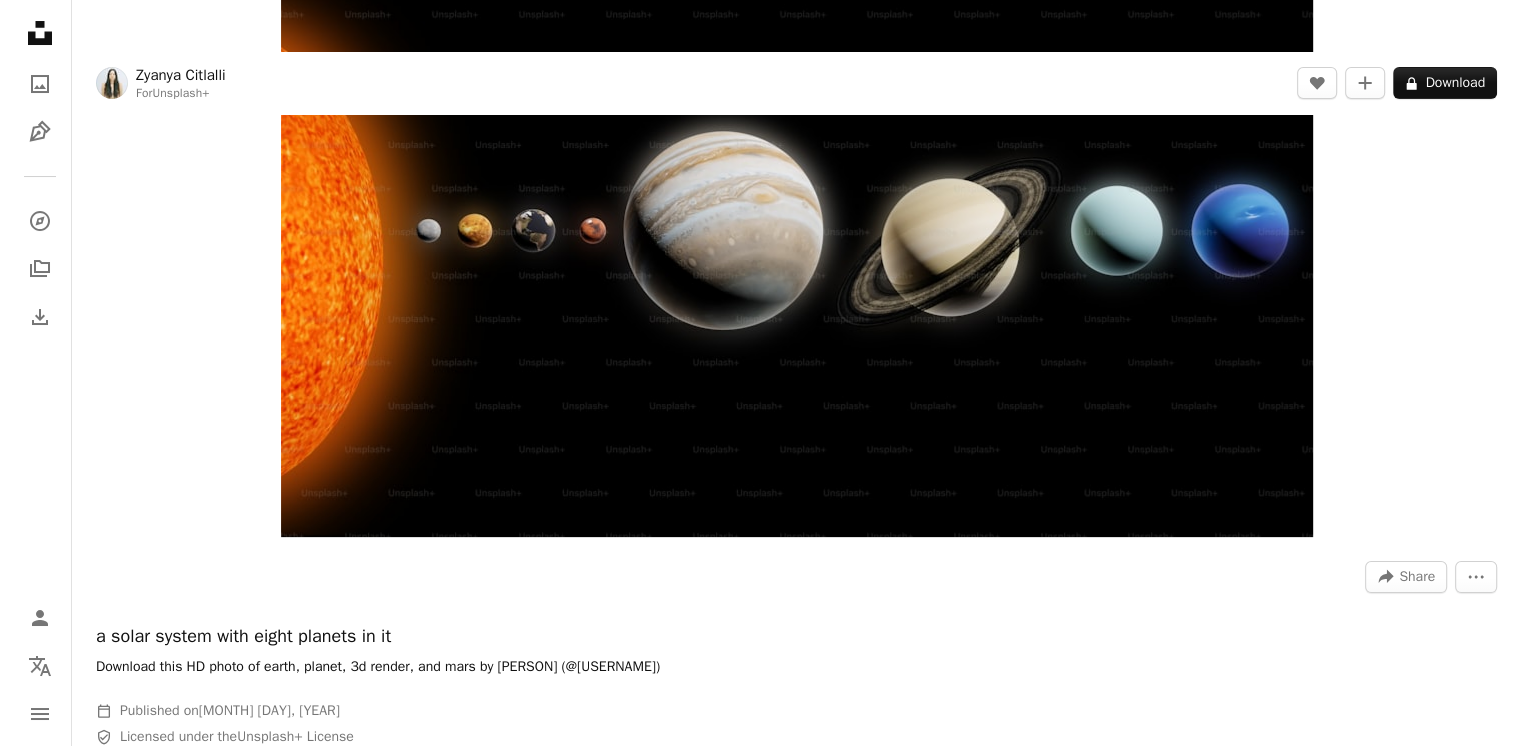 scroll, scrollTop: 0, scrollLeft: 0, axis: both 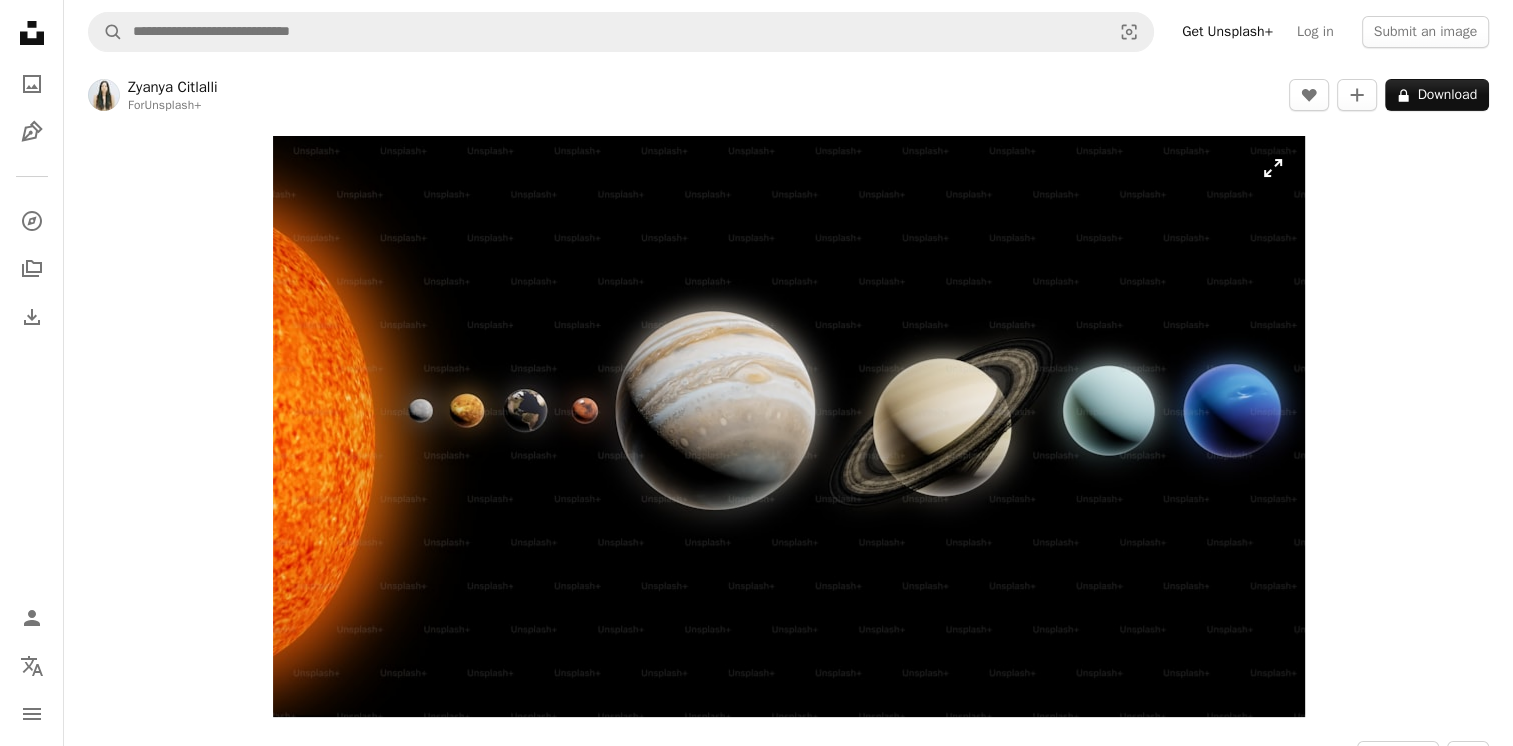 click at bounding box center (789, 426) 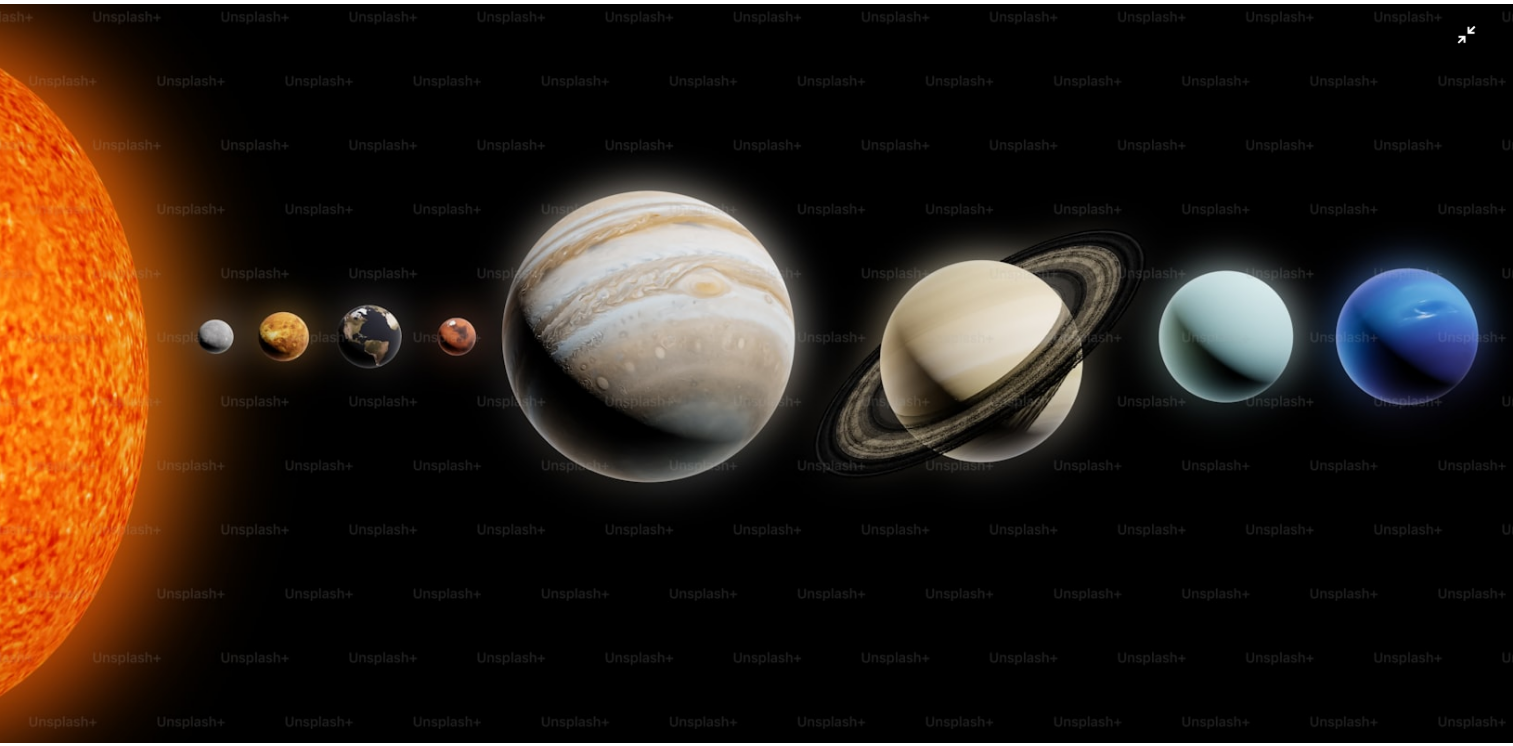scroll, scrollTop: 46, scrollLeft: 0, axis: vertical 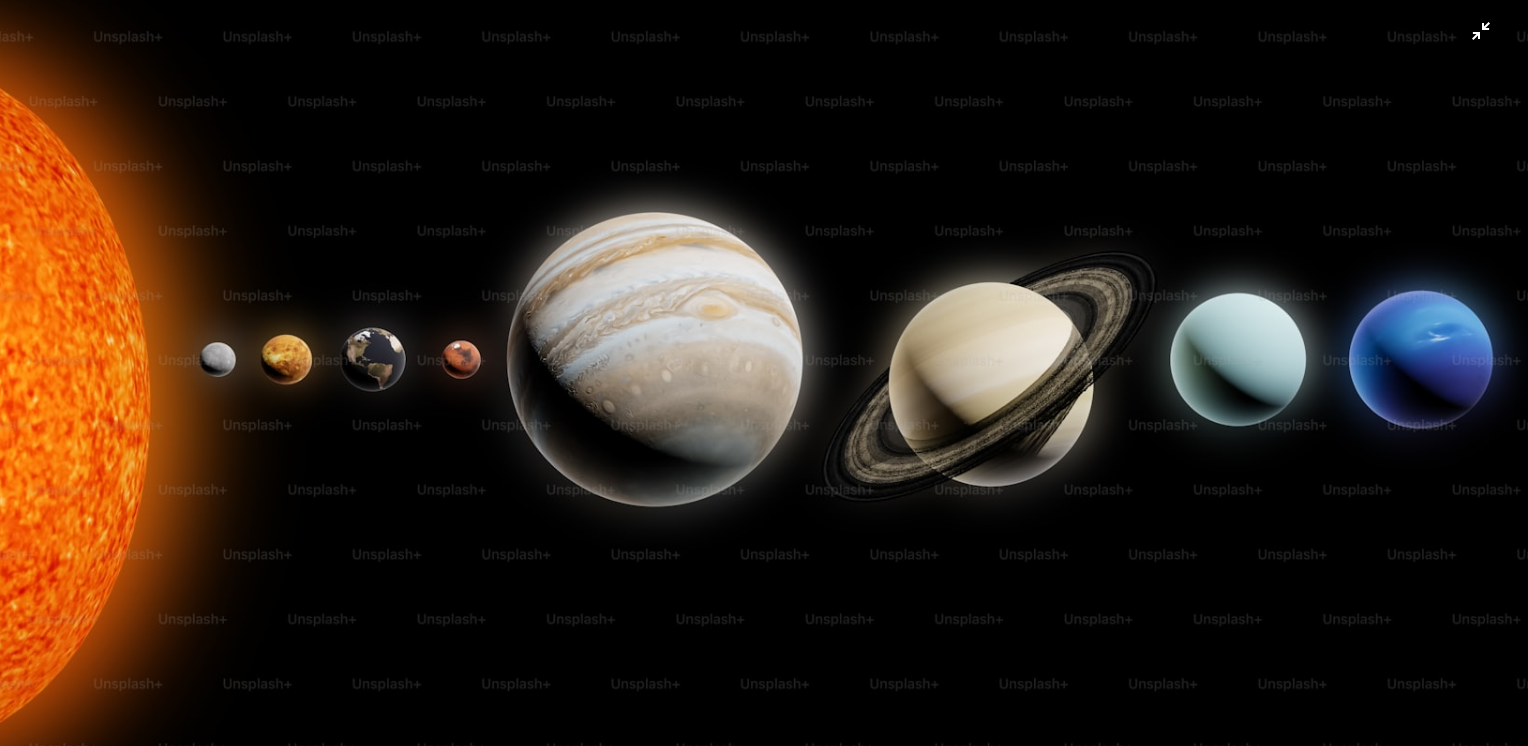 click at bounding box center [764, 383] 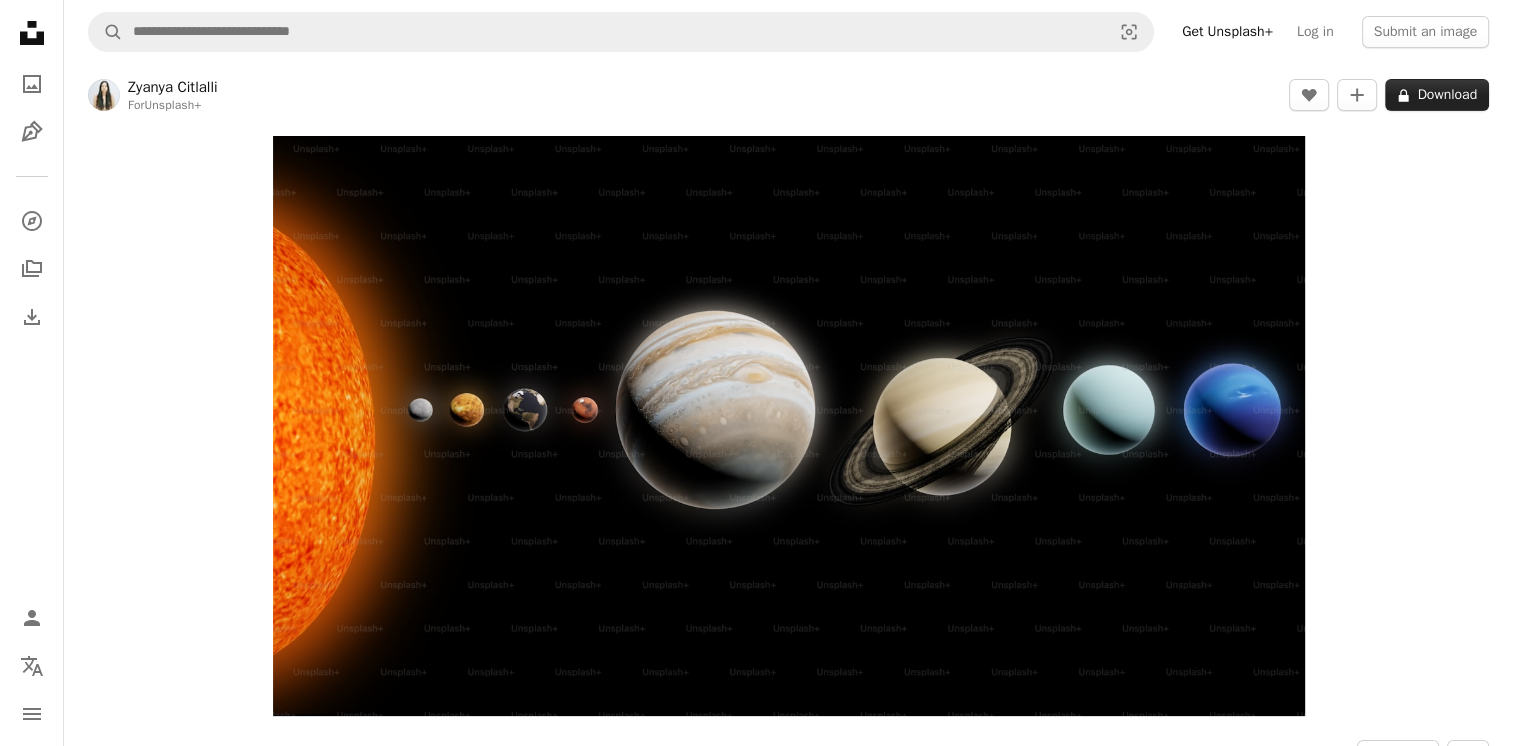 click on "A lock Download" at bounding box center (1437, 95) 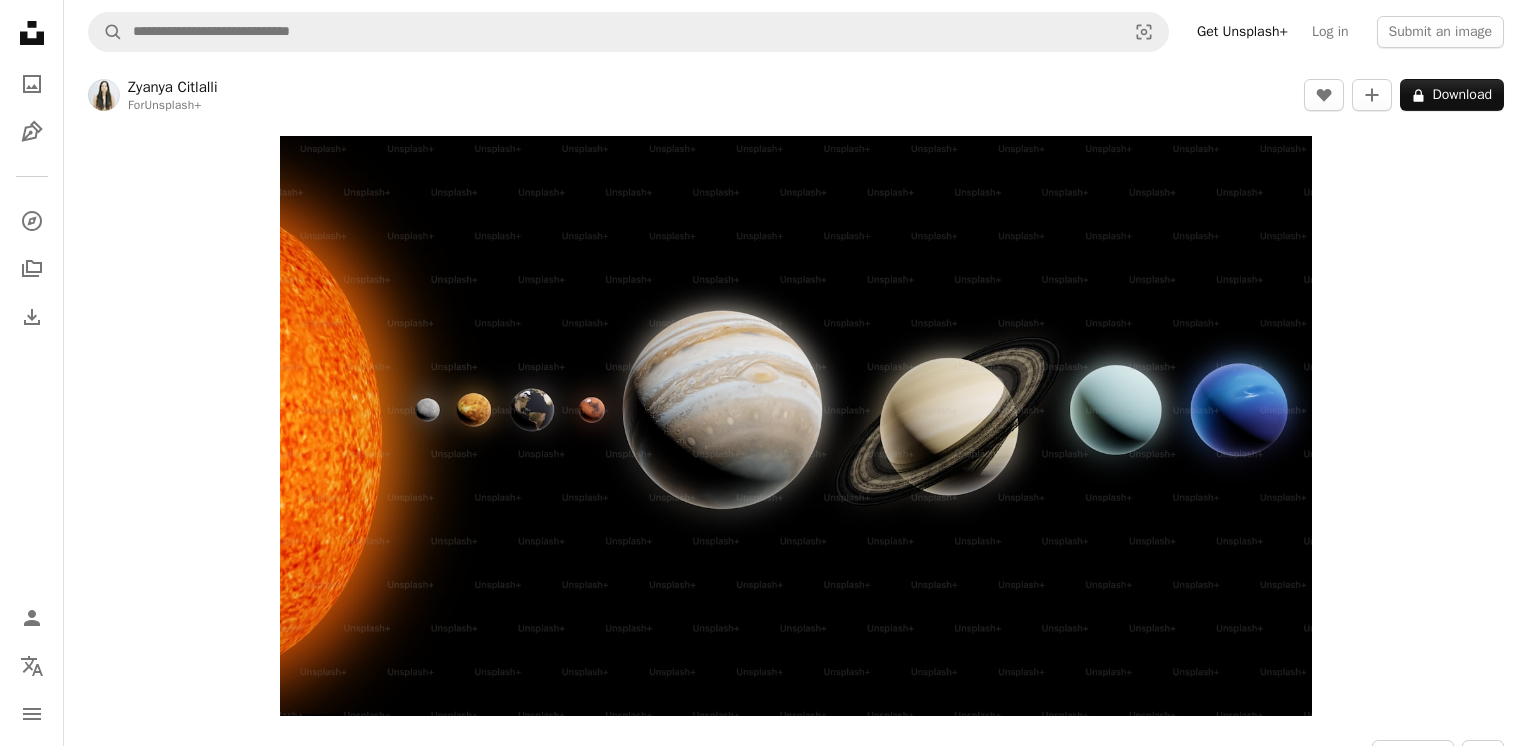 click on "monthly" at bounding box center (932, 4271) 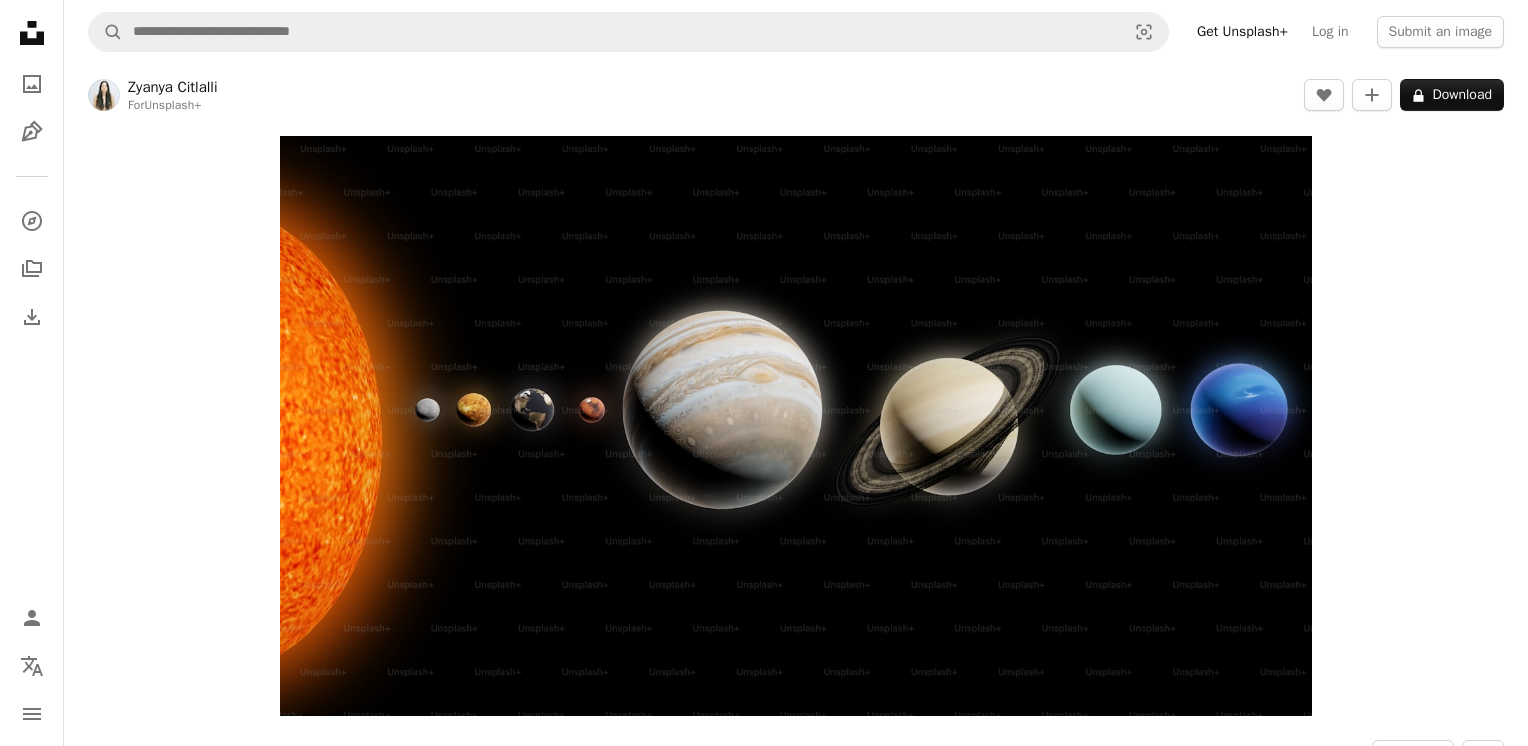 click on "A plus sign Members-only content added monthly" at bounding box center (942, 4103) 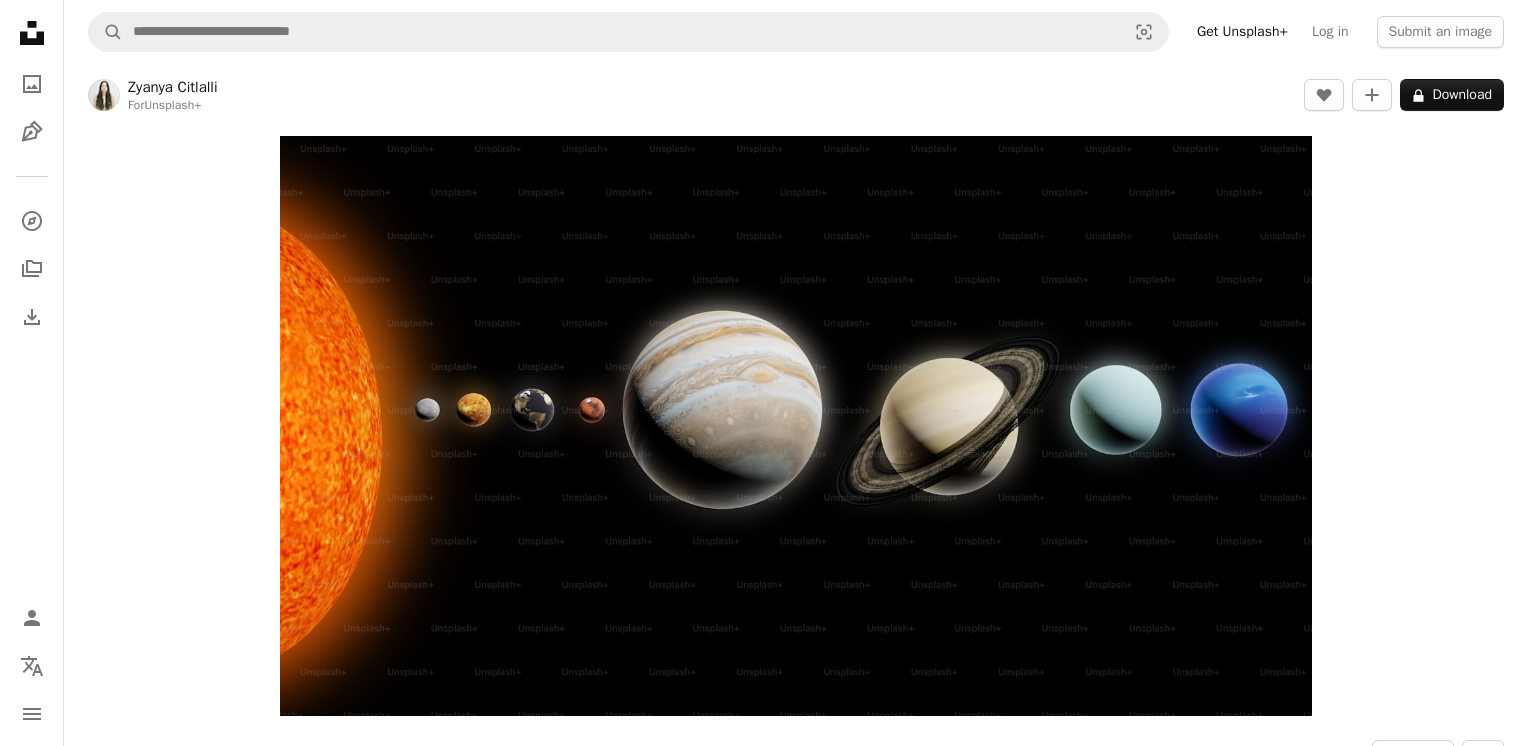 click on "An X shape Premium, ready to use images. Get unlimited access. A plus sign Members-only content added monthly A plus sign Unlimited royalty-free downloads A plus sign Illustrations  New A plus sign Enhanced legal protections yearly 66%  off monthly $12   $10 USD per month Get  Unsplash+ Switch to yearly  to get  66%  off Taxes where applicable. Renews automatically. Cancel anytime." at bounding box center (764, 4249) 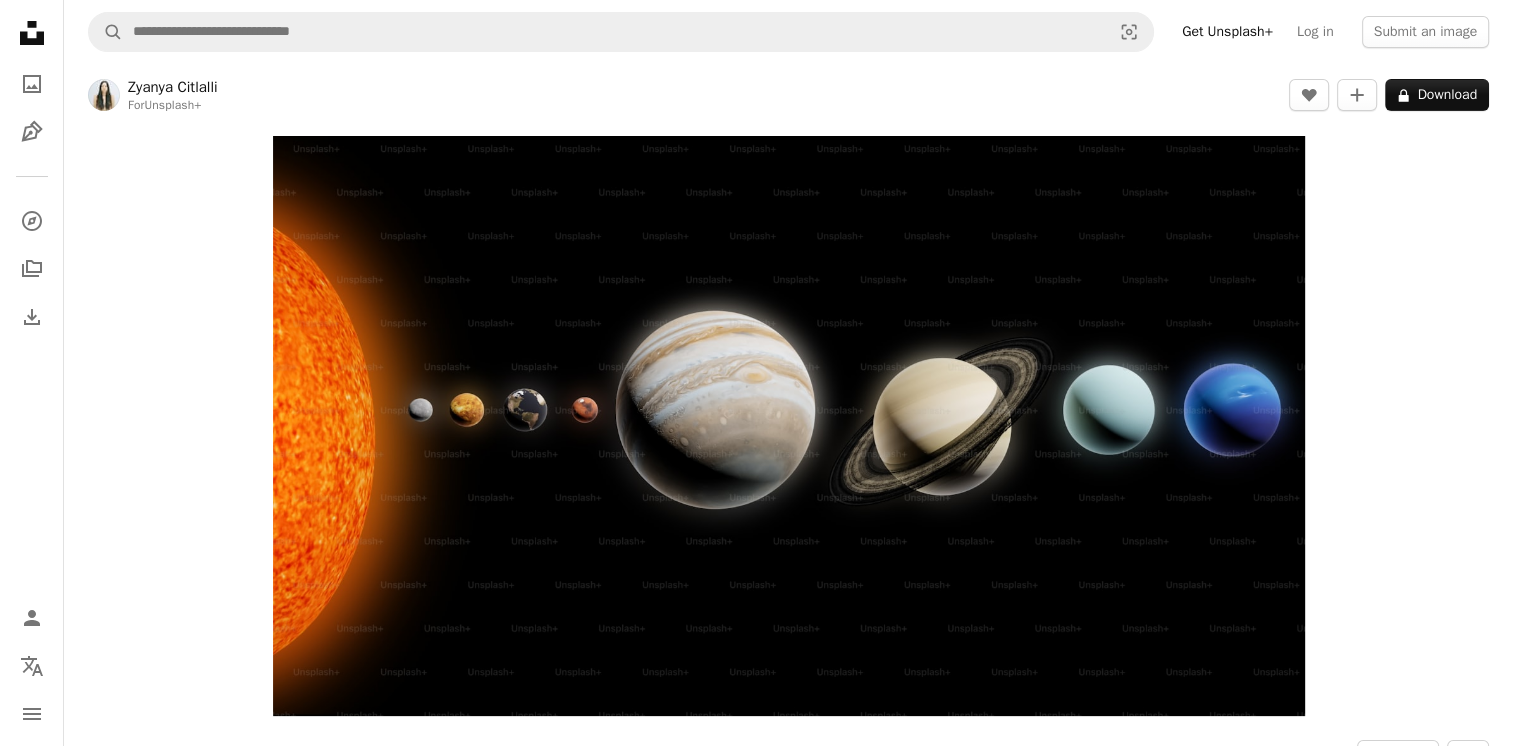 click on "Get Unsplash+" at bounding box center [1227, 32] 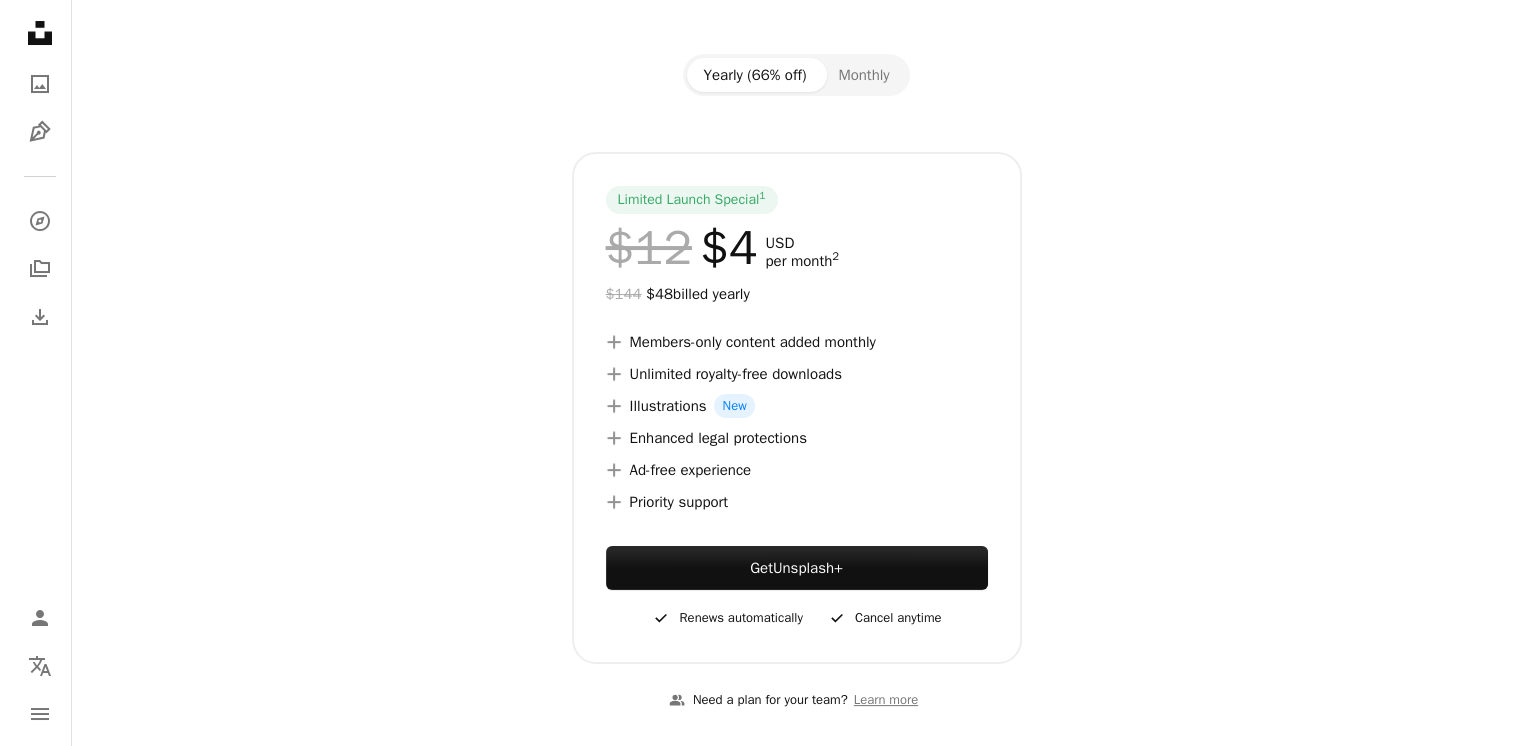scroll, scrollTop: 226, scrollLeft: 0, axis: vertical 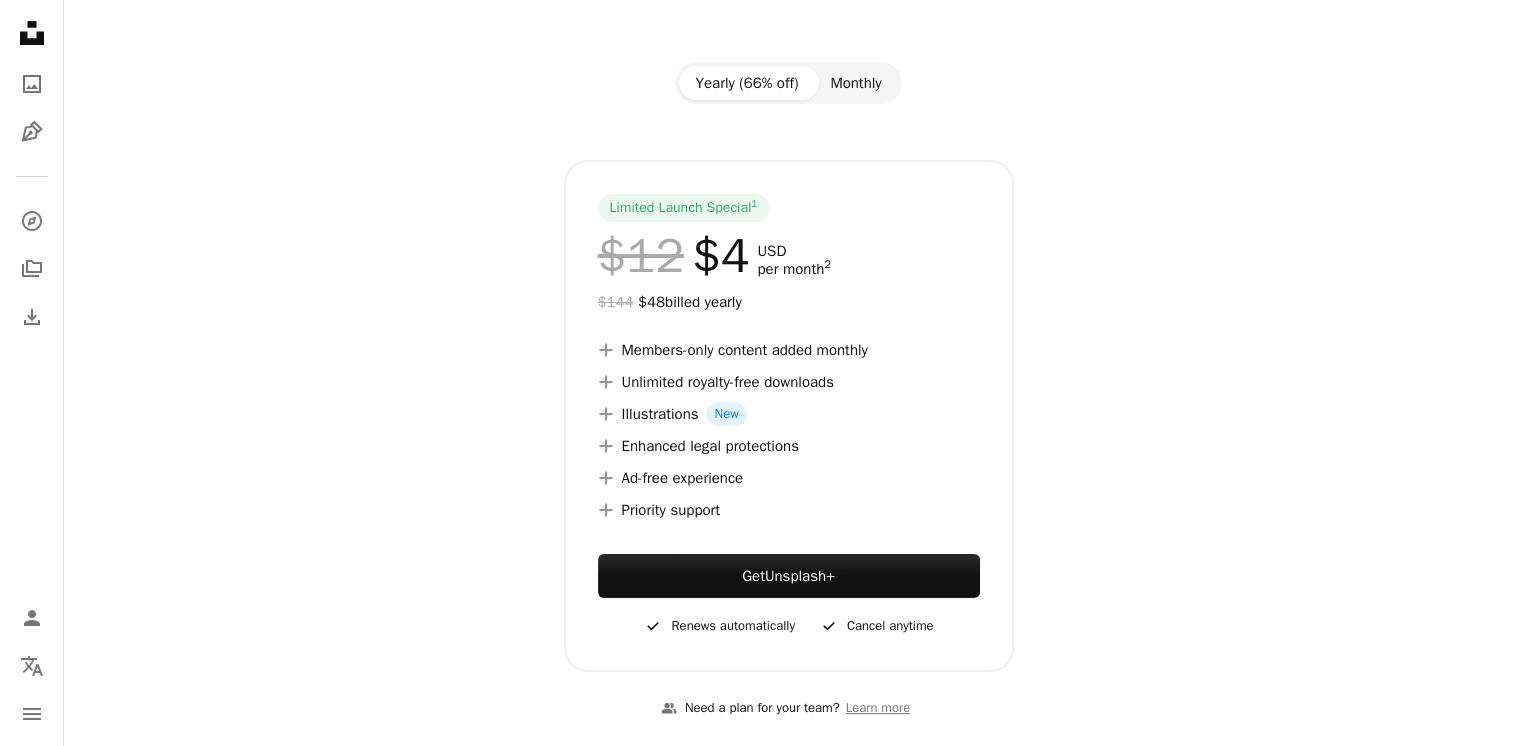 click on "Monthly" at bounding box center [855, 83] 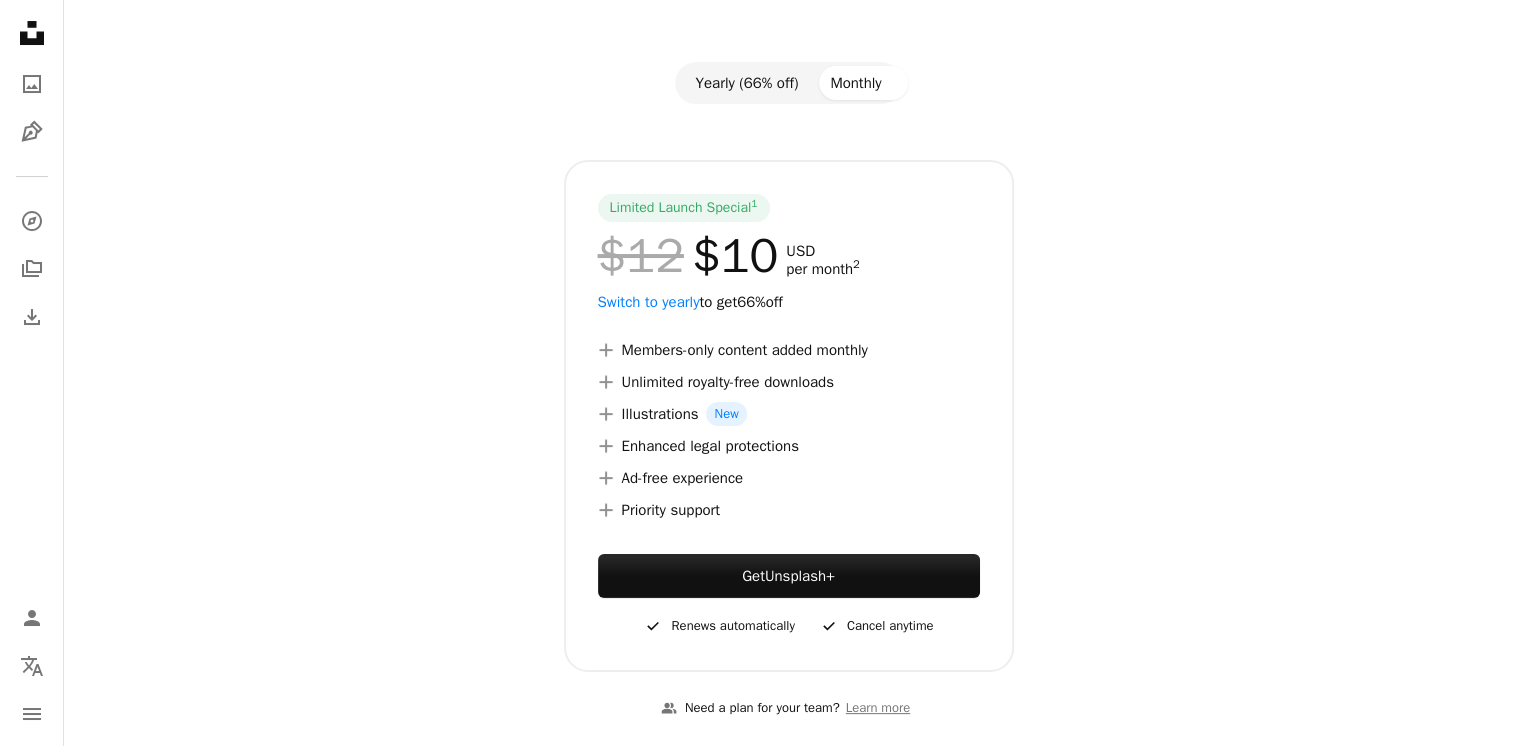 click on "Yearly (66% off)" at bounding box center [746, 83] 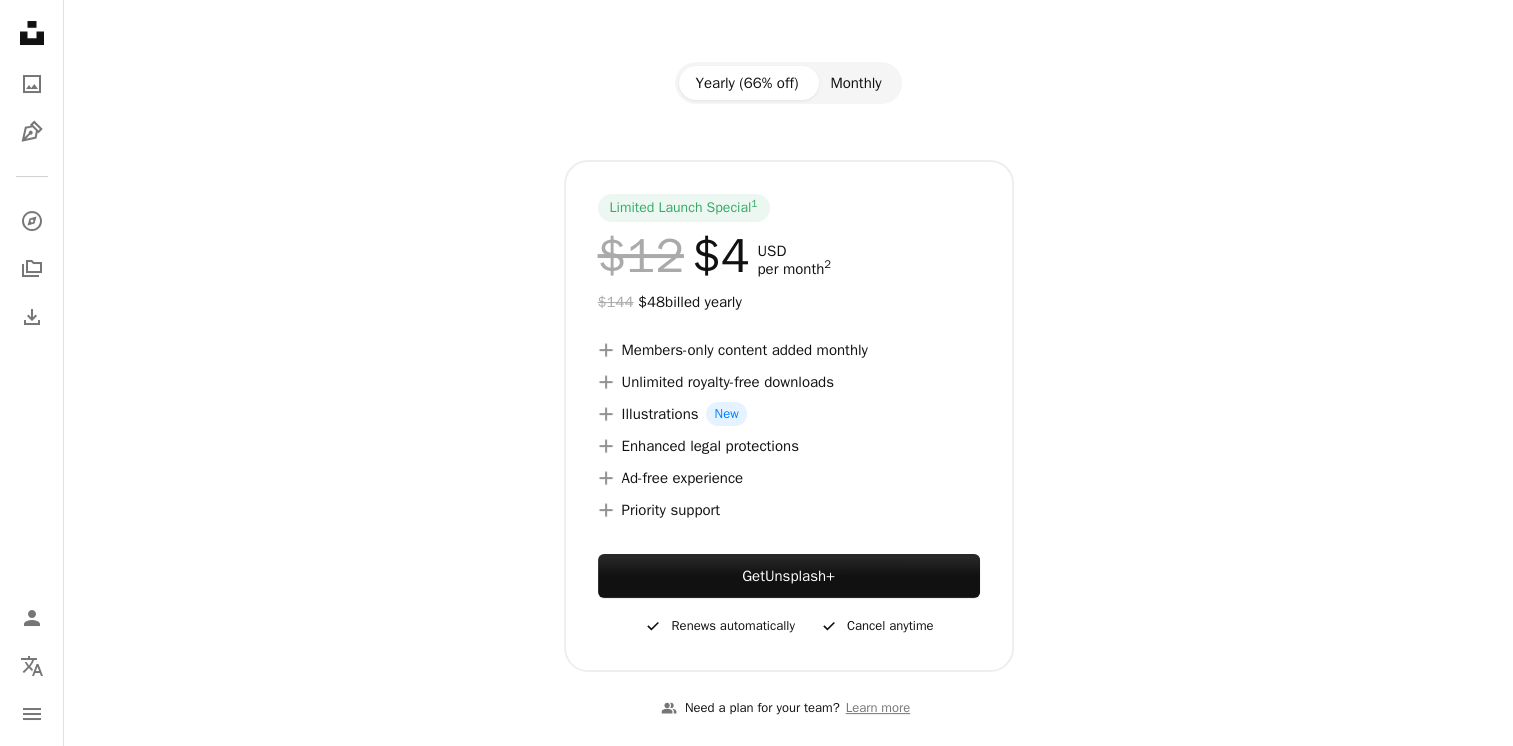 click on "Monthly" at bounding box center (855, 83) 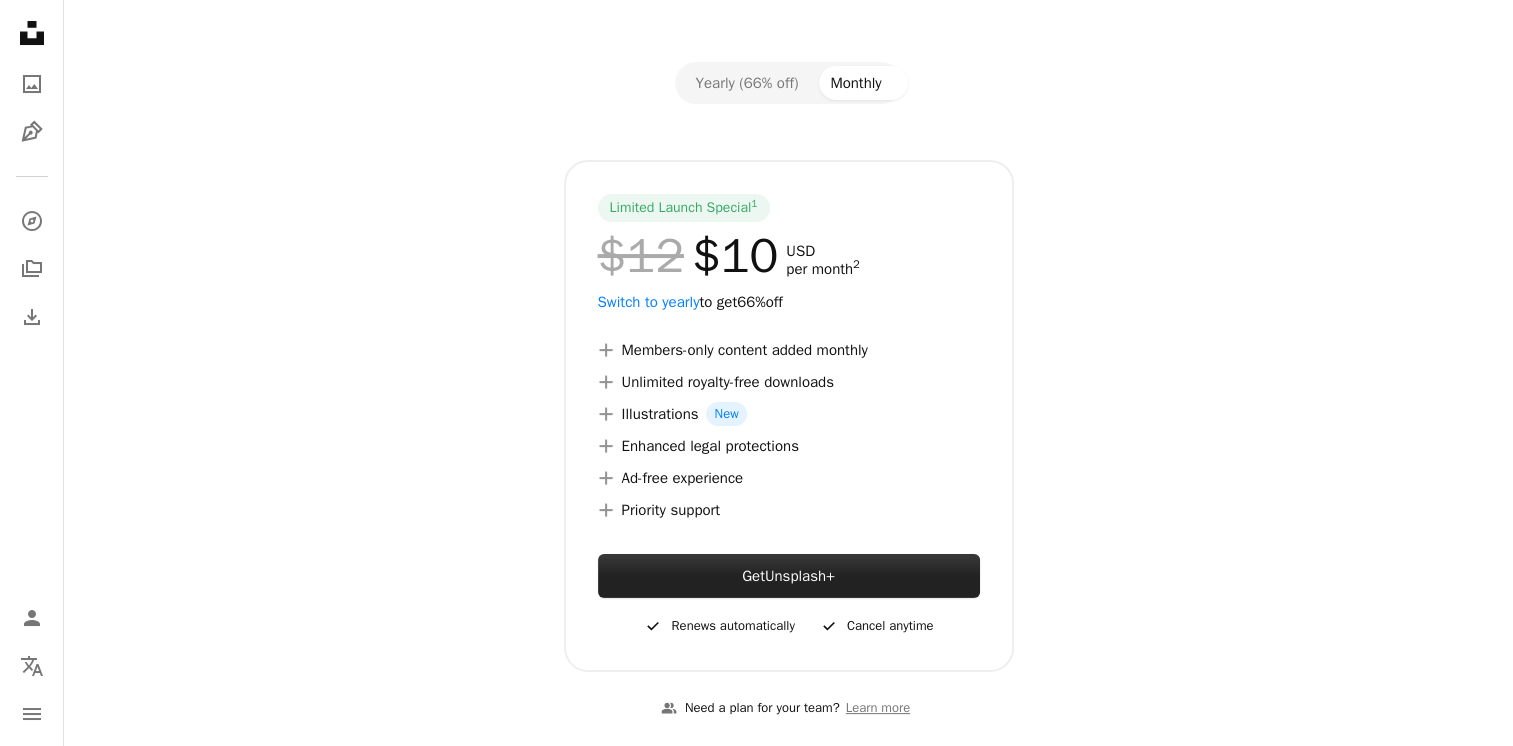 click on "Get  Unsplash+" at bounding box center (789, 576) 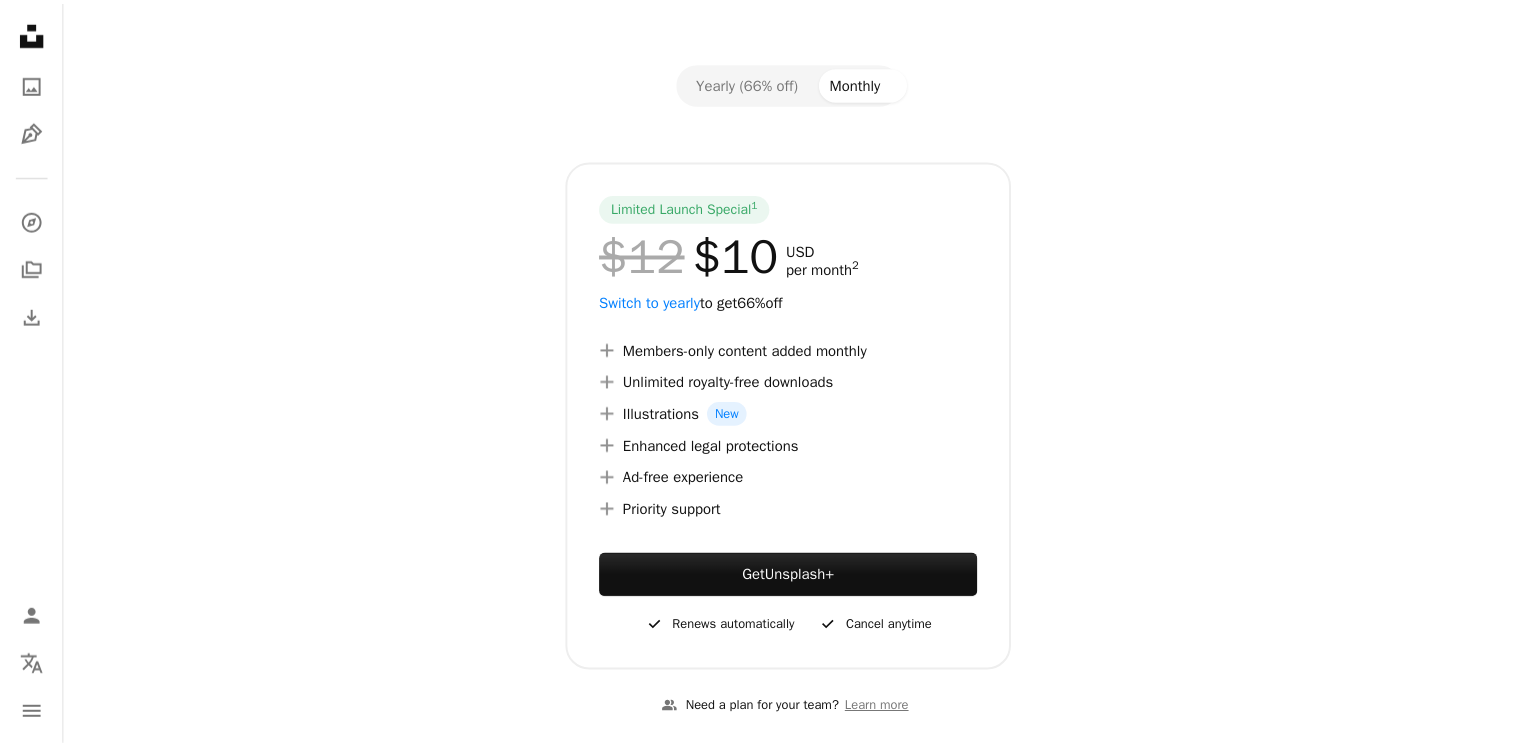 scroll, scrollTop: 94, scrollLeft: 0, axis: vertical 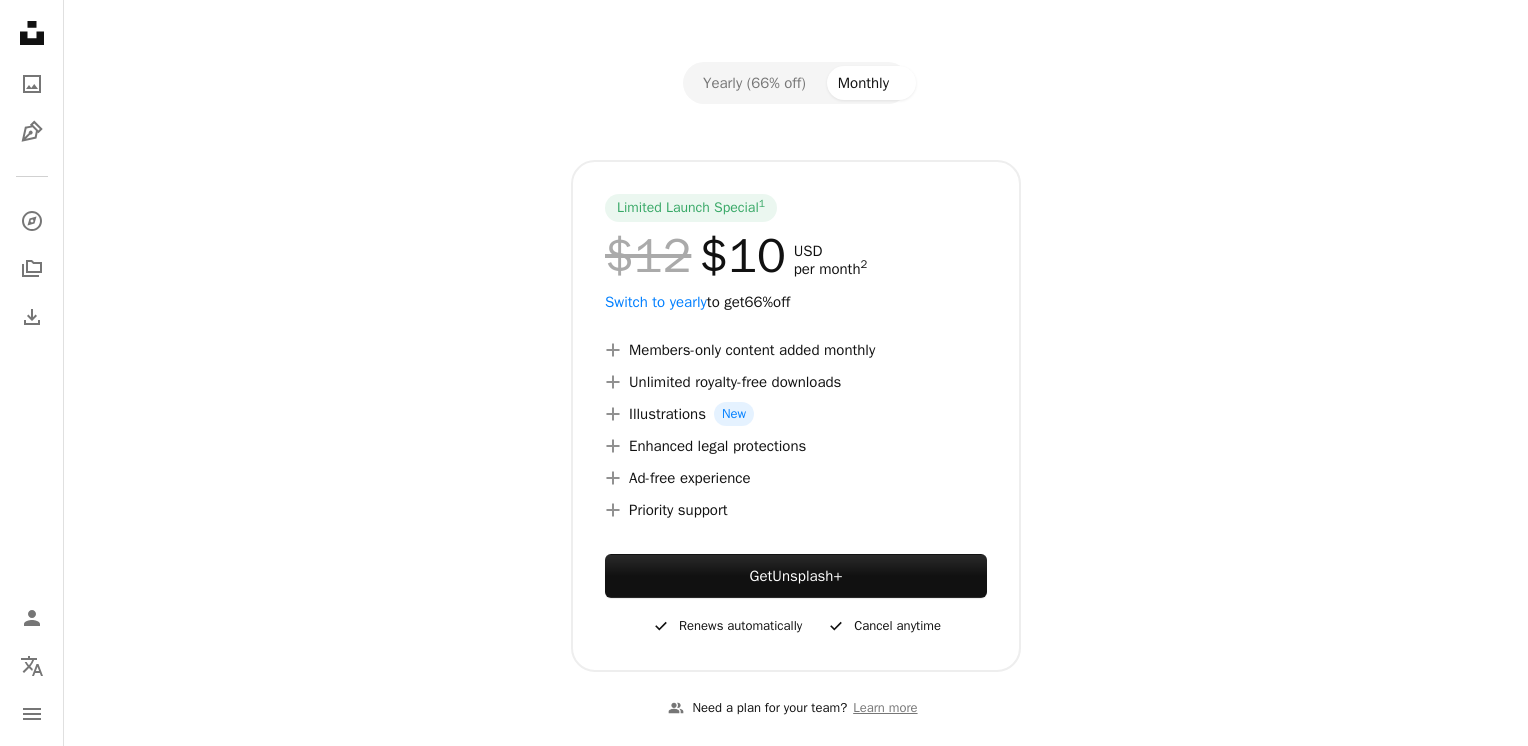 type on "**********" 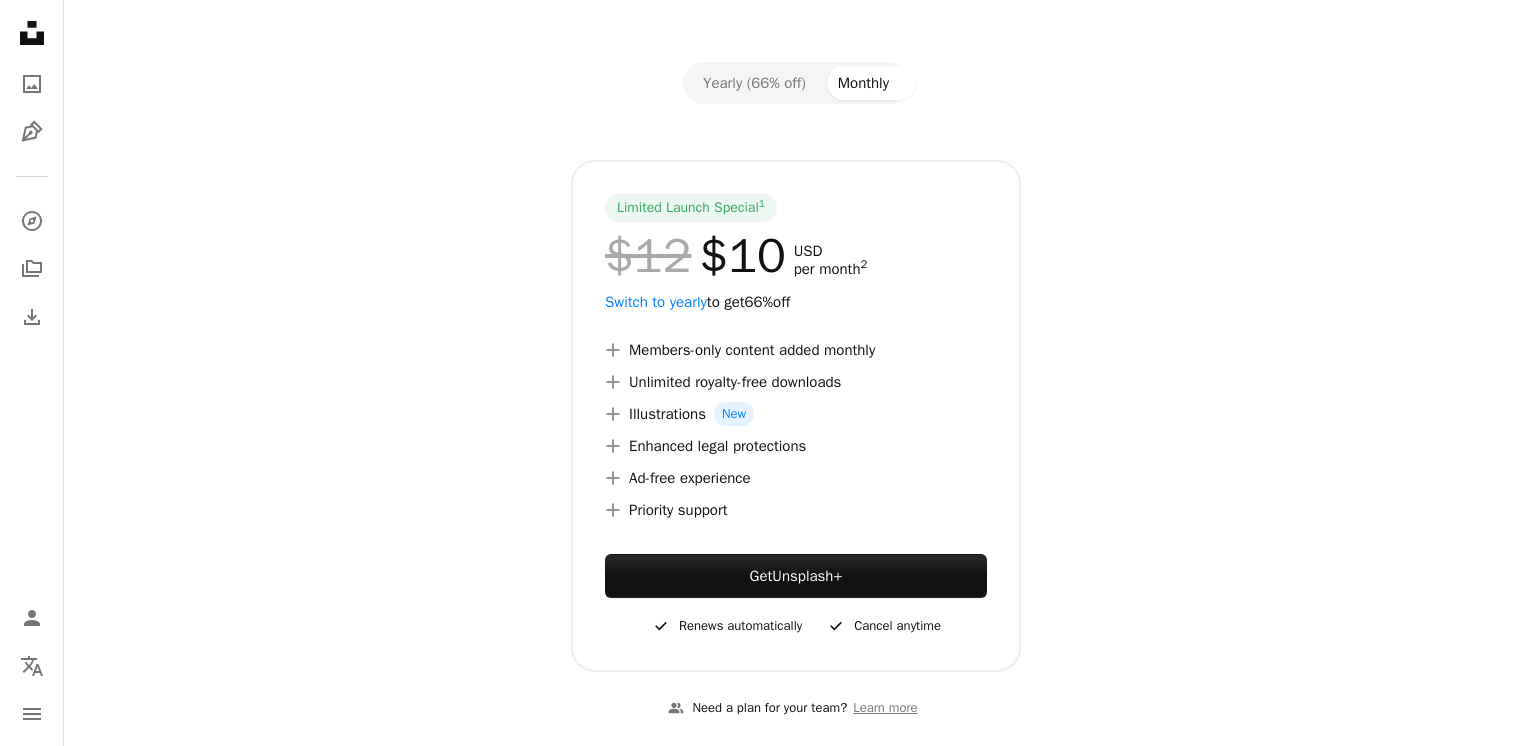 click on "An X shape" at bounding box center (20, 20) 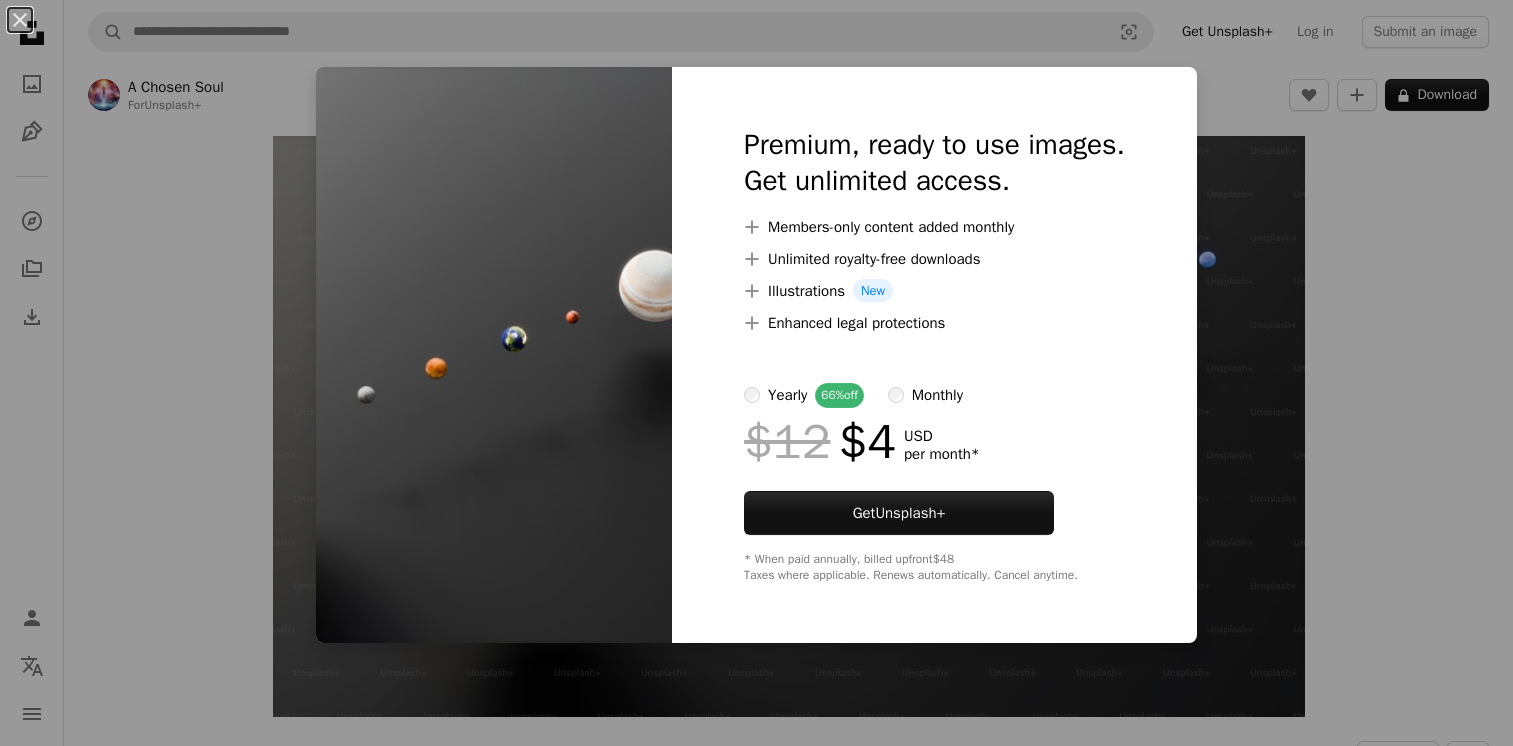 scroll, scrollTop: 0, scrollLeft: 0, axis: both 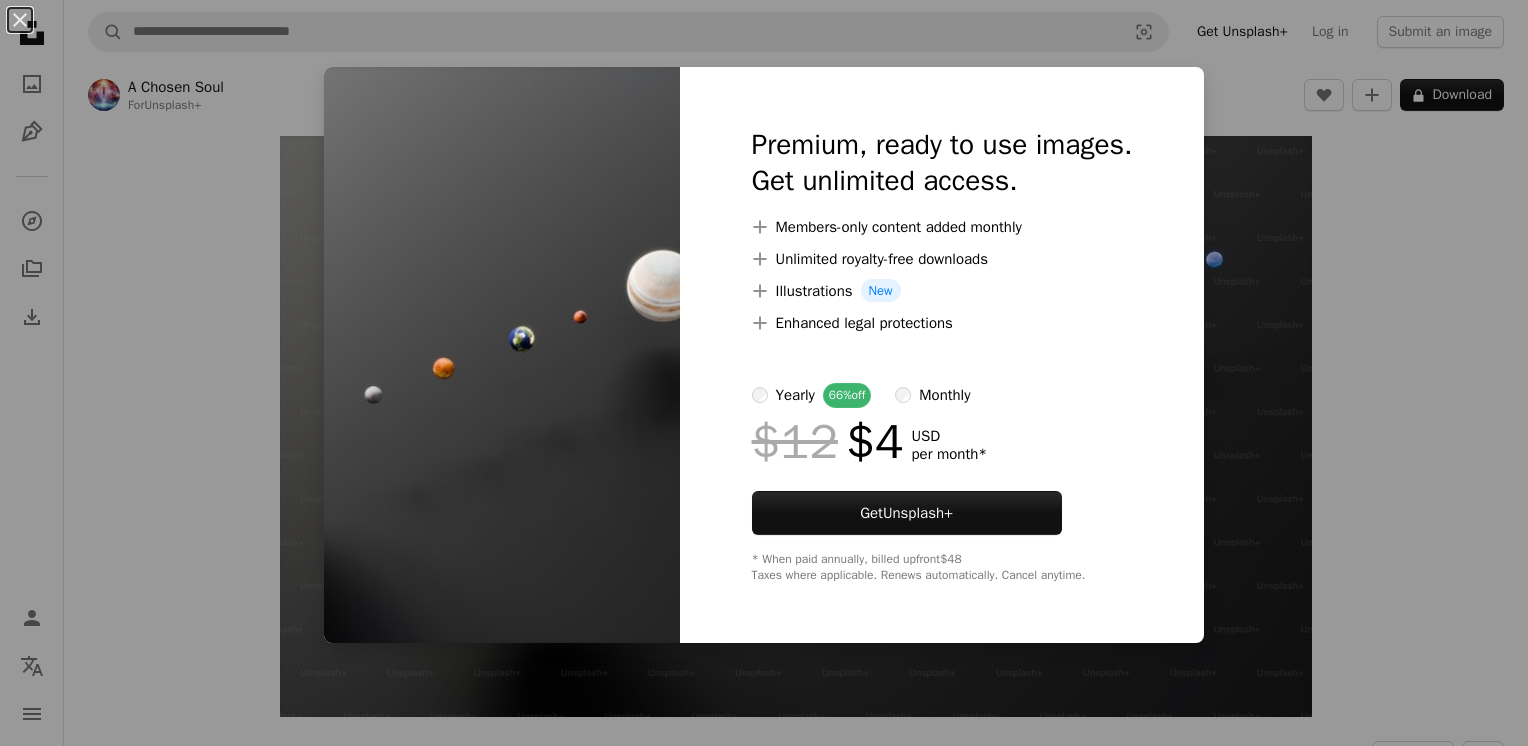 click on "An X shape Premium, ready to use images. Get unlimited access. A plus sign Members-only content added monthly A plus sign Unlimited royalty-free downloads A plus sign Illustrations  New A plus sign Enhanced legal protections yearly 66%  off monthly $12   $4 USD per month * Get  Unsplash+ * When paid annually, billed upfront  $48 Taxes where applicable. Renews automatically. Cancel anytime." at bounding box center [764, 373] 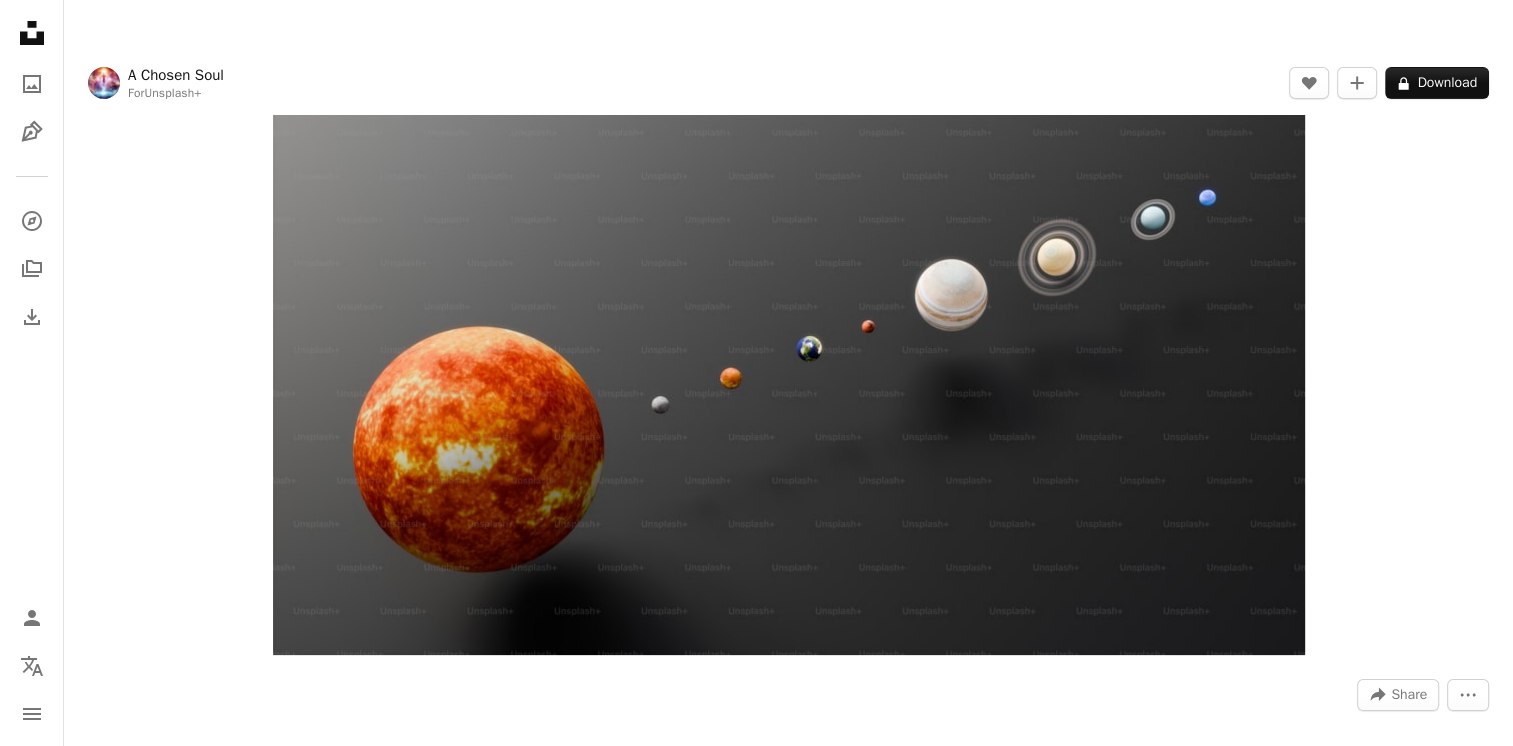 scroll, scrollTop: 0, scrollLeft: 0, axis: both 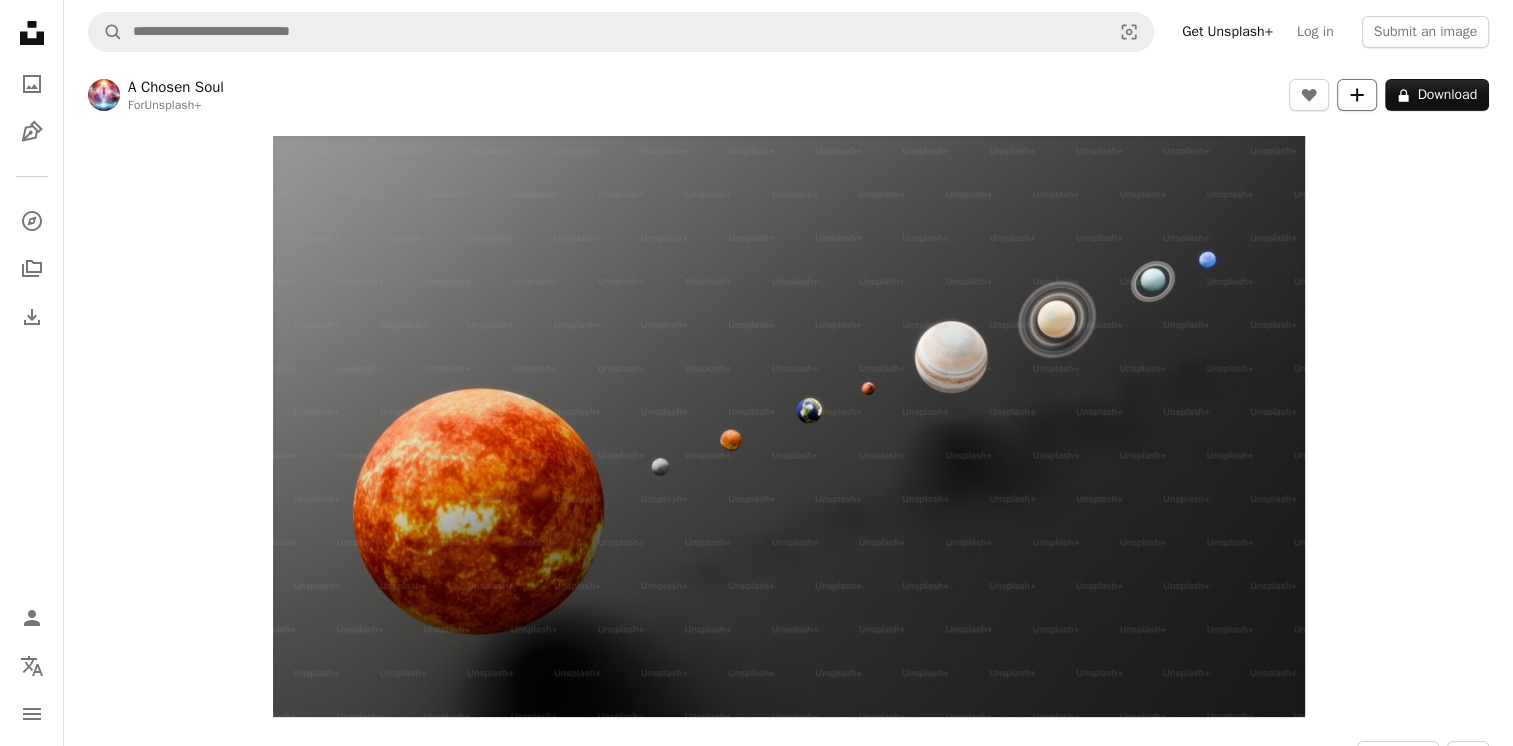 click on "A plus sign" 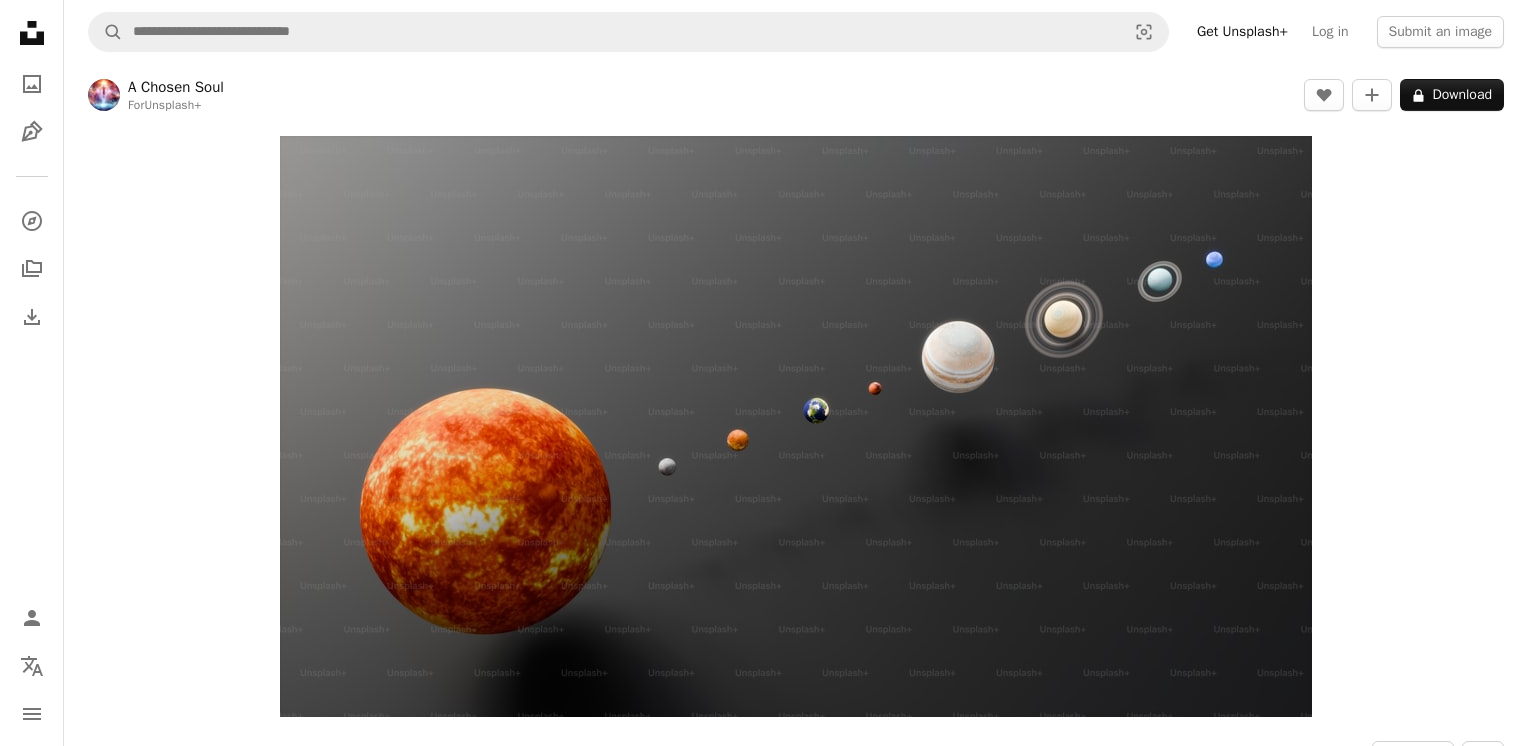 click on "An X shape Join Unsplash Already have an account?  Login First name Last name Email Username  (only letters, numbers and underscores) Password  (min. 8 char) Join By joining, you agree to the  Terms  and  Privacy Policy ." at bounding box center [764, 6106] 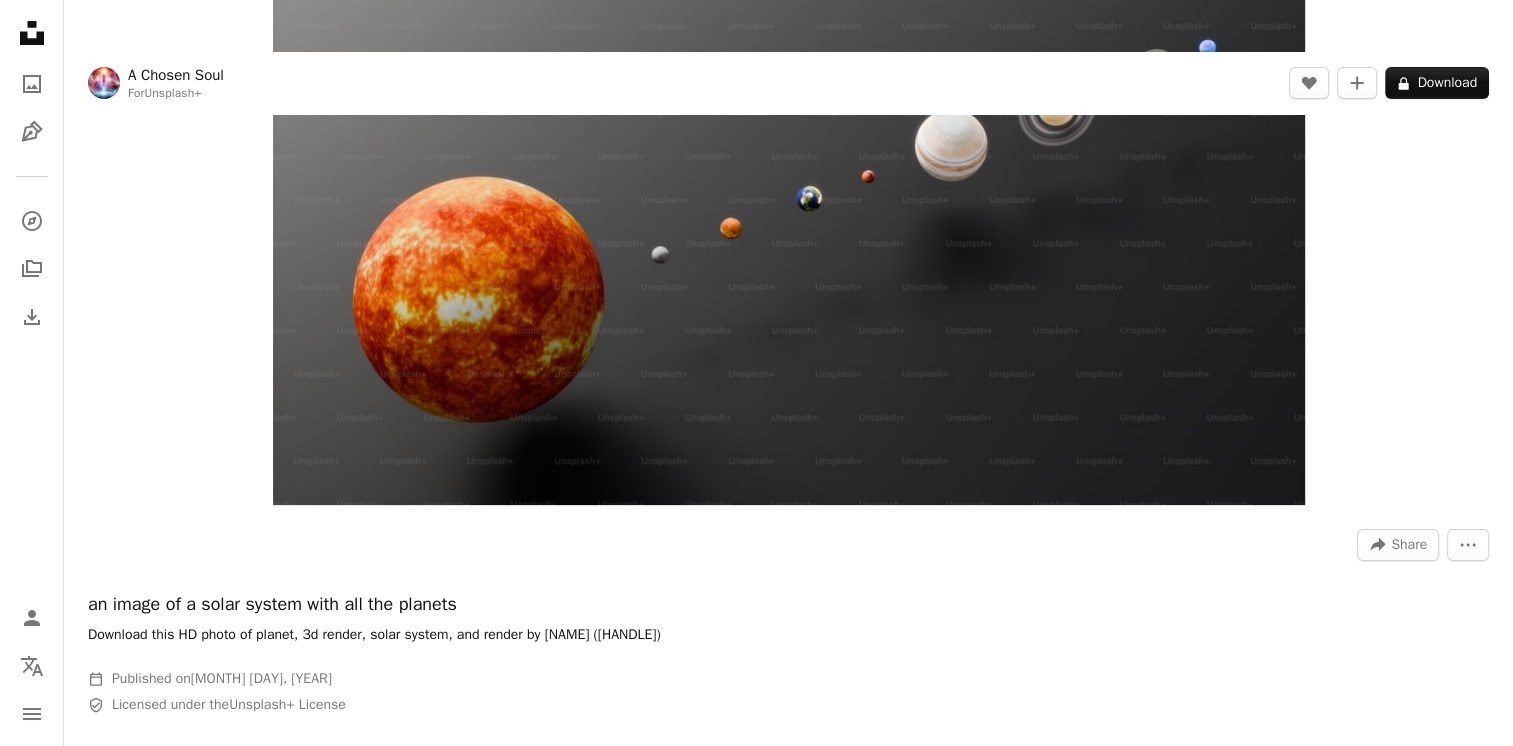 scroll, scrollTop: 213, scrollLeft: 0, axis: vertical 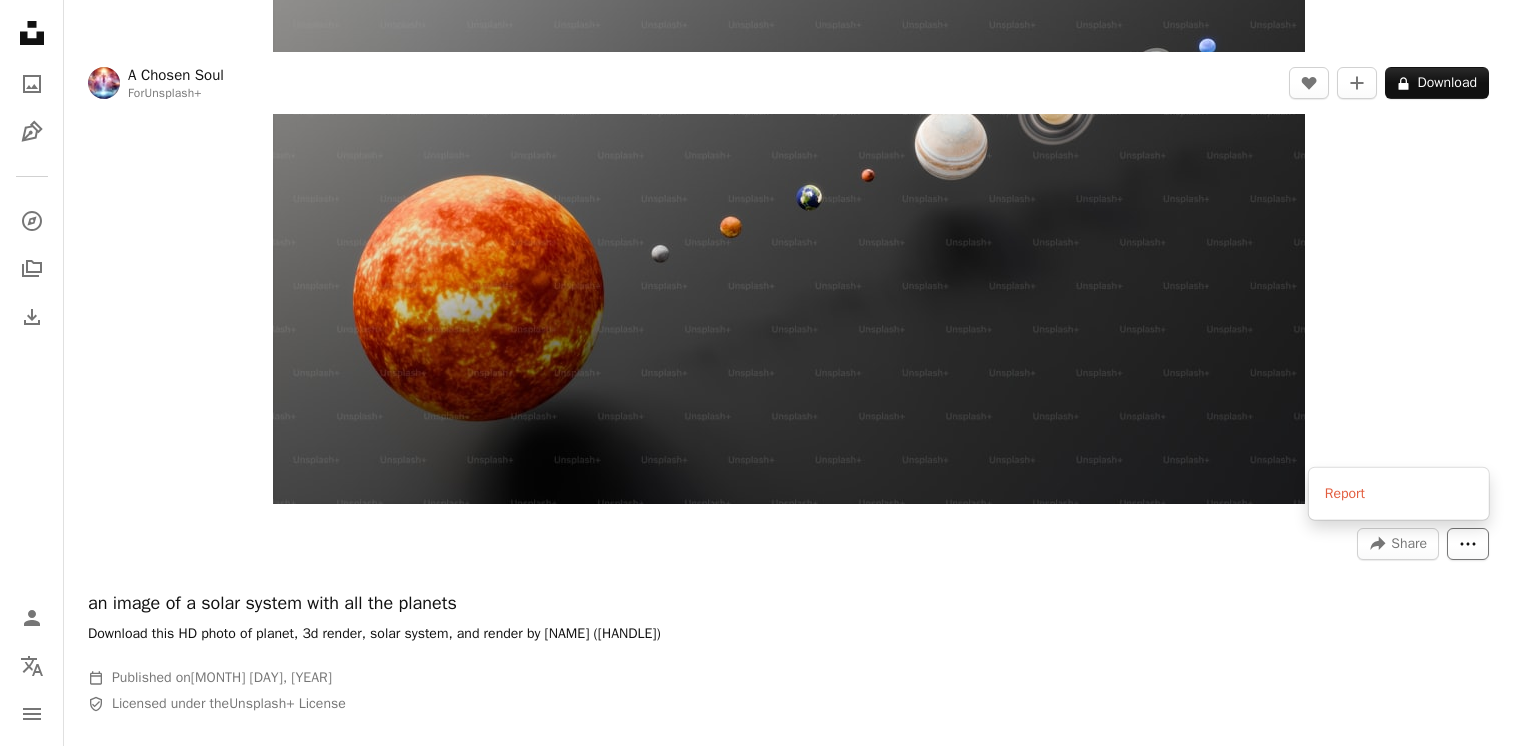 click 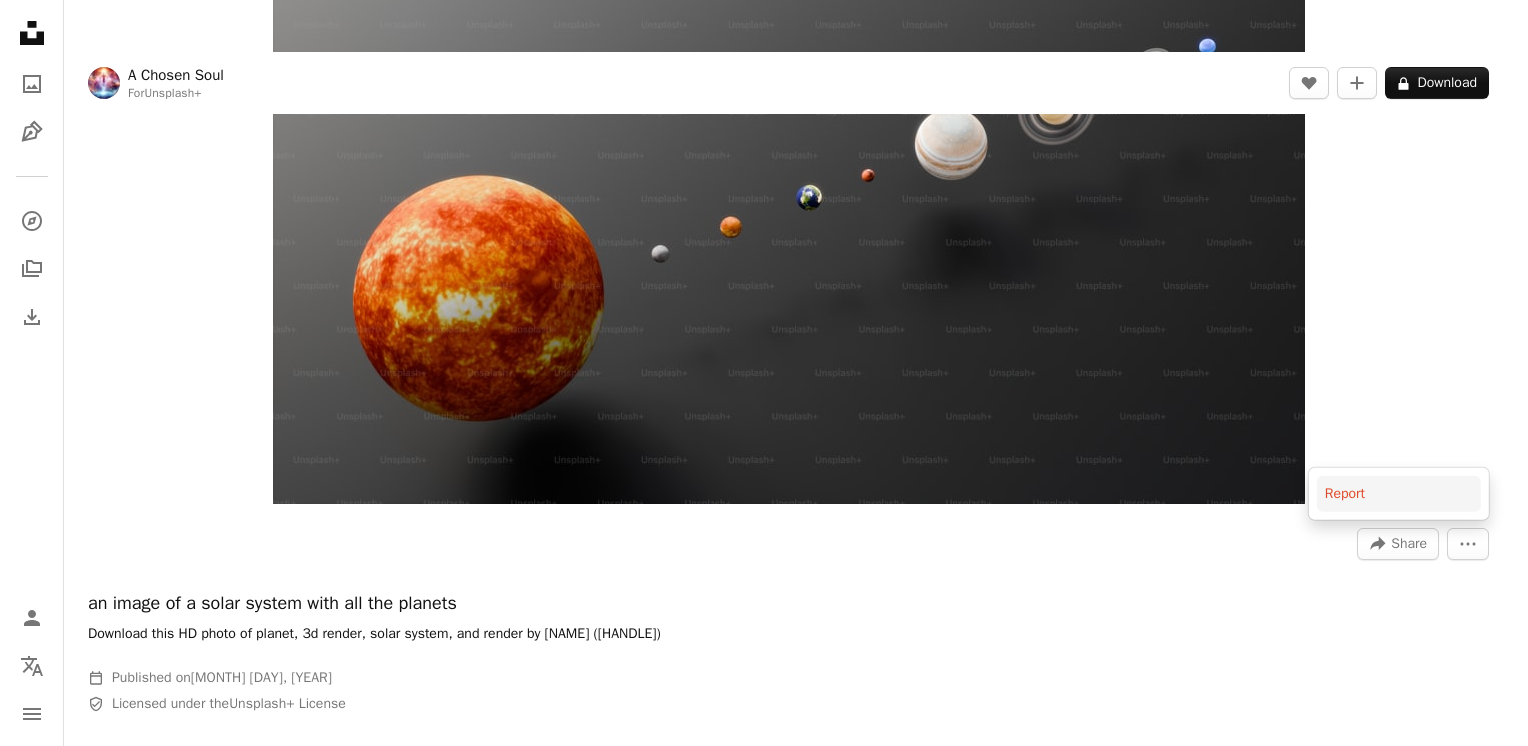 click on "Report" at bounding box center (1399, 494) 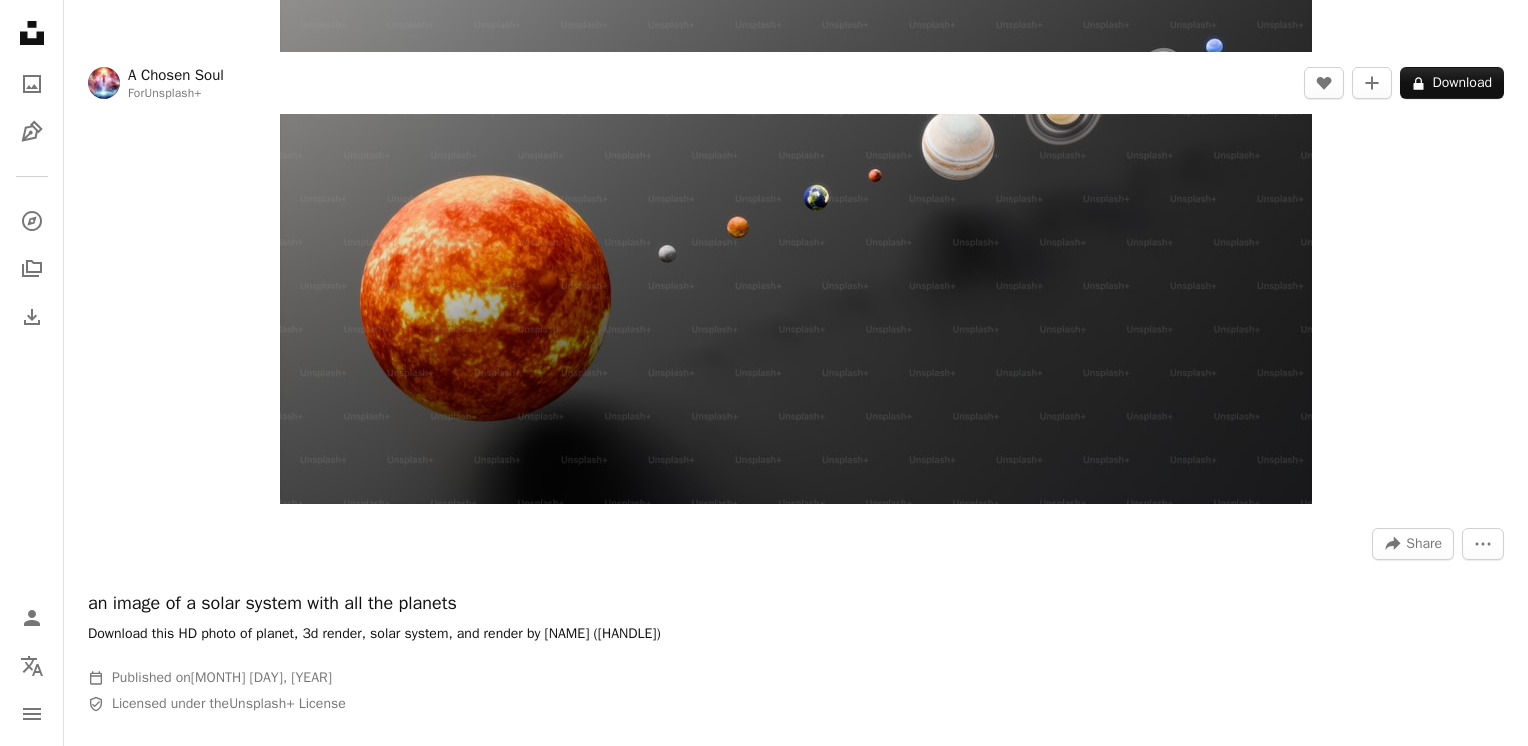 scroll, scrollTop: 213, scrollLeft: 0, axis: vertical 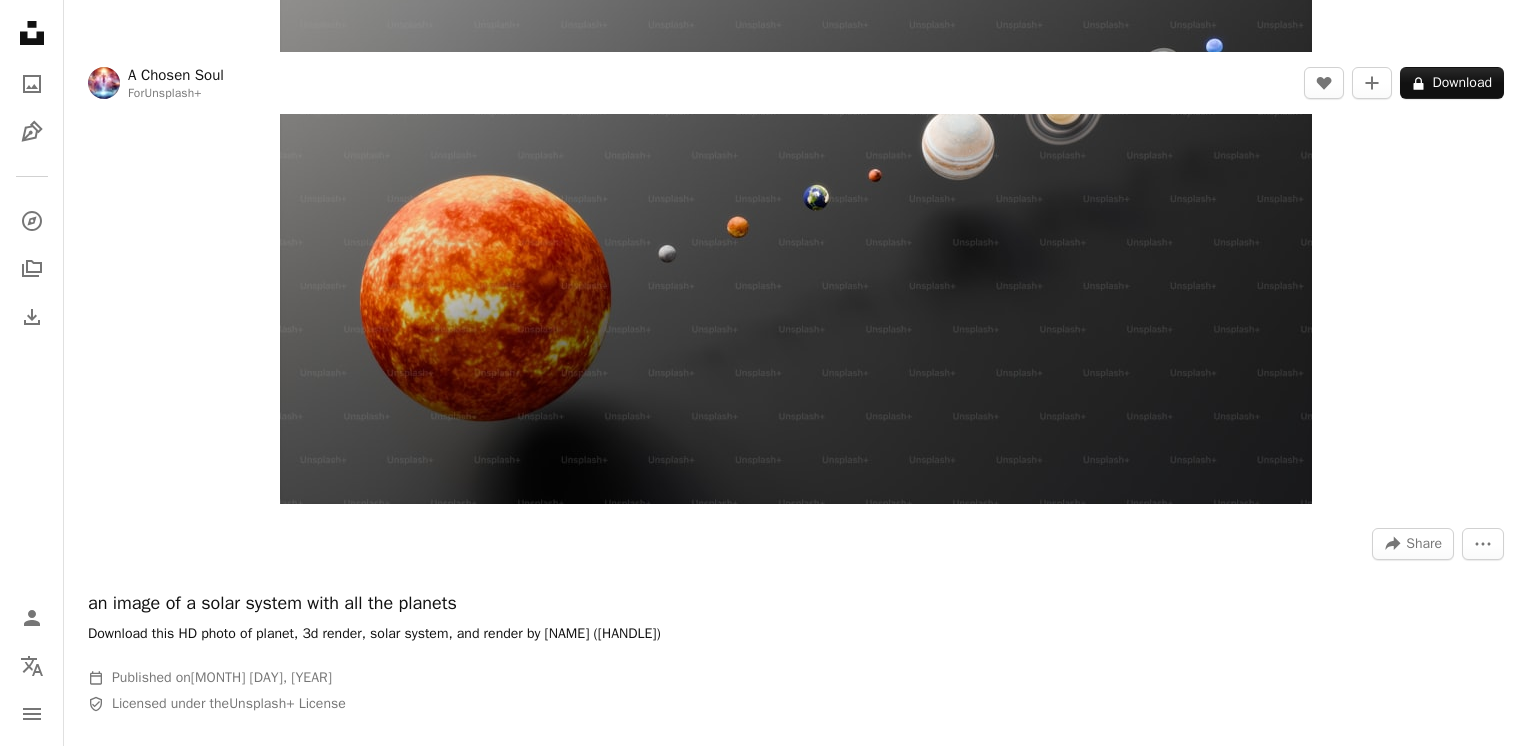 drag, startPoint x: 1127, startPoint y: 320, endPoint x: 1290, endPoint y: 254, distance: 175.85506 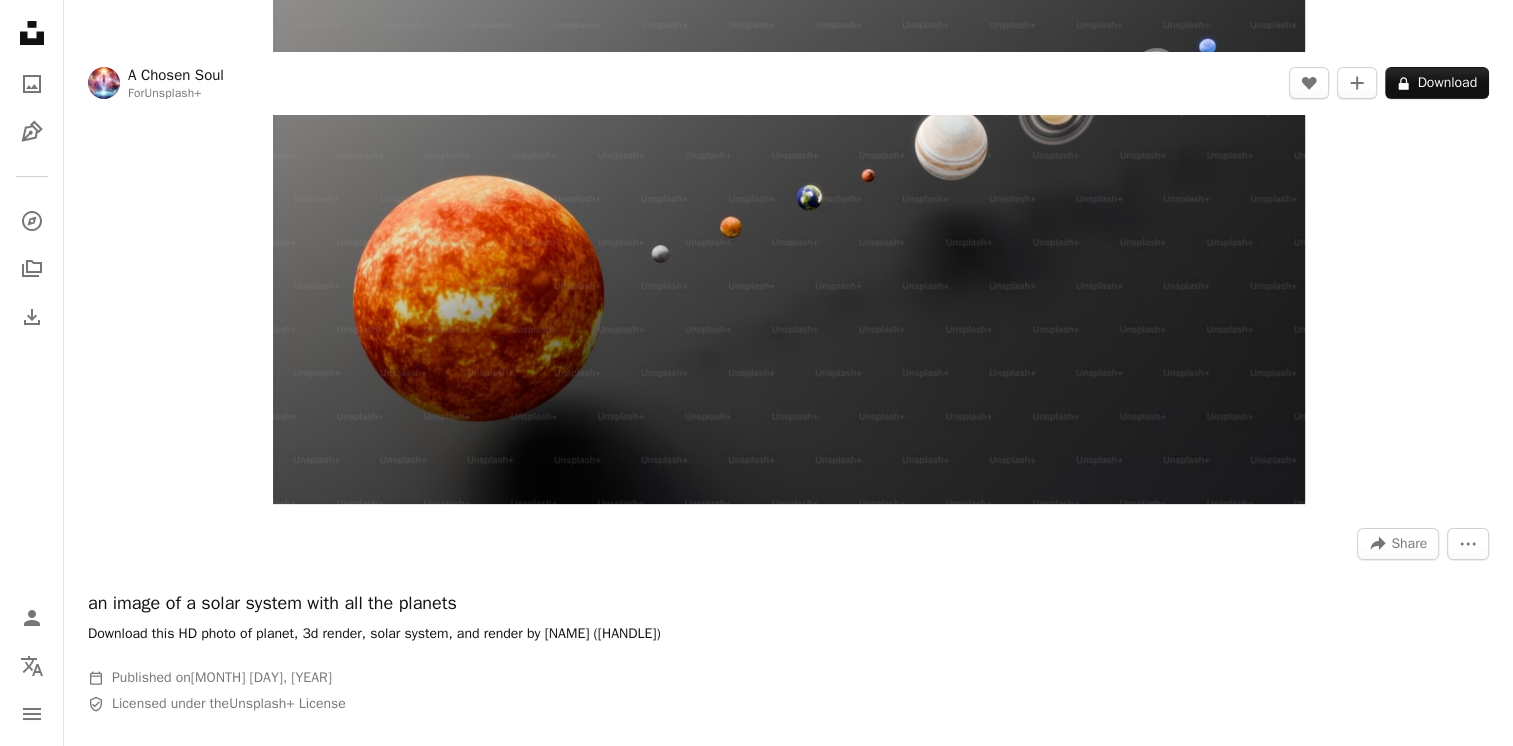 click at bounding box center [789, 213] 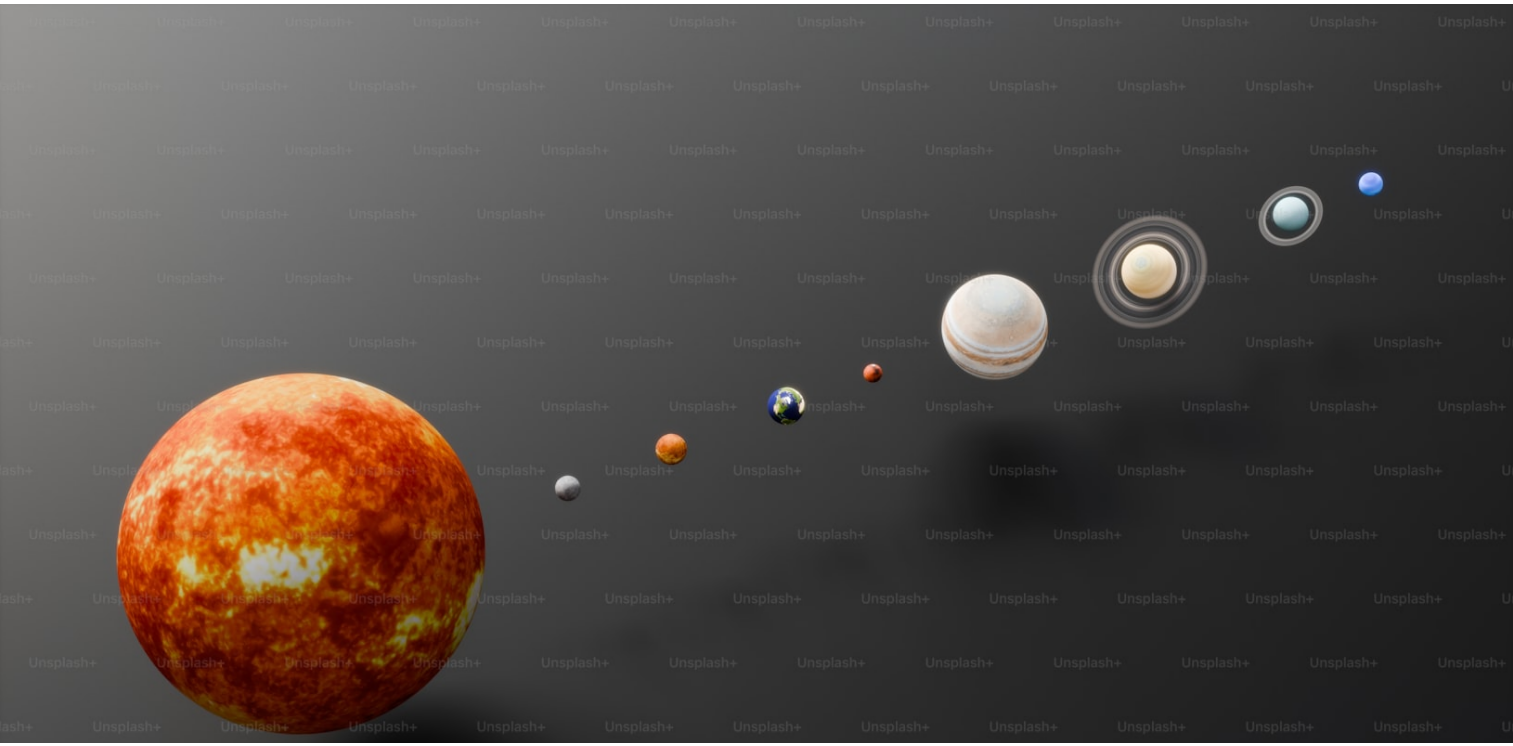 scroll, scrollTop: 48, scrollLeft: 0, axis: vertical 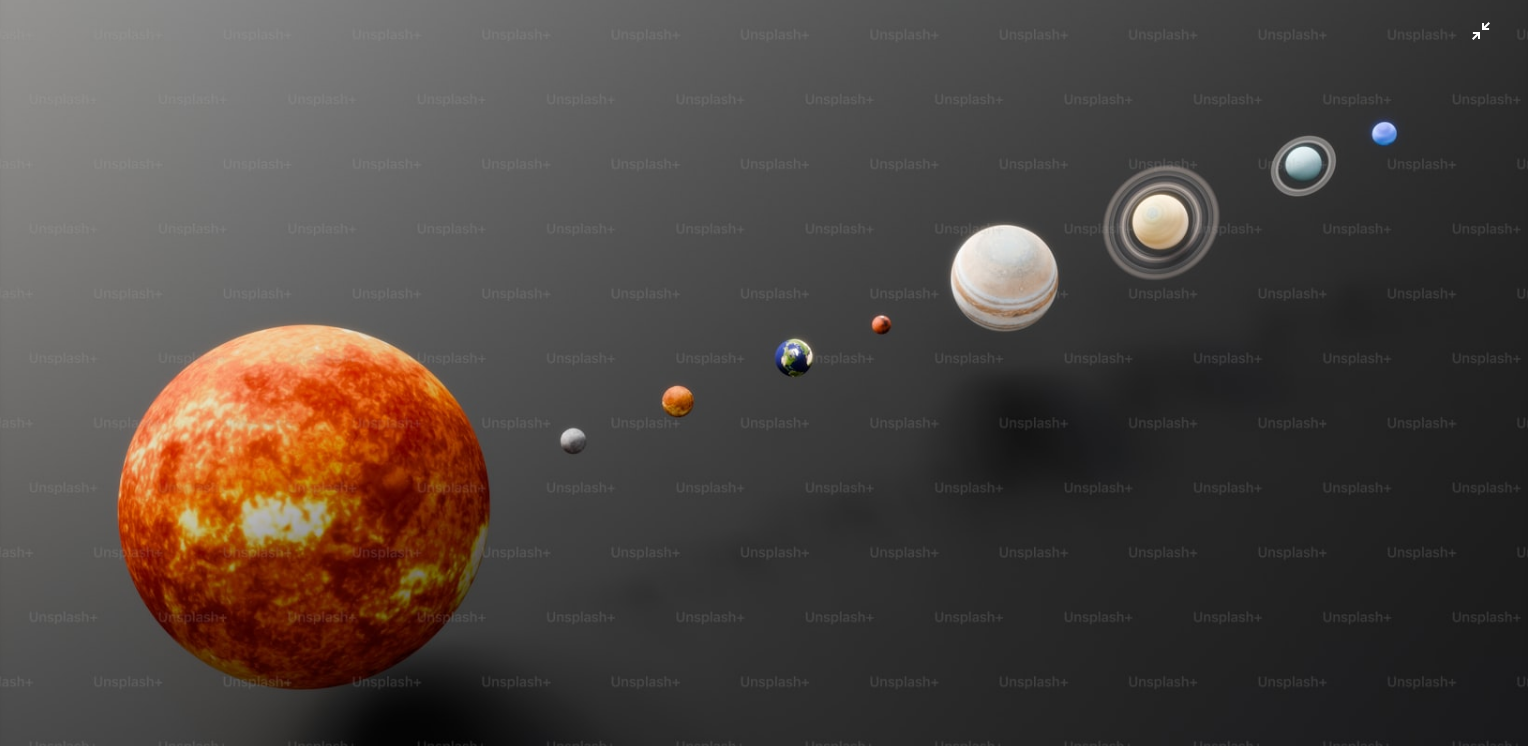 drag, startPoint x: 1428, startPoint y: 100, endPoint x: 1435, endPoint y: 90, distance: 12.206555 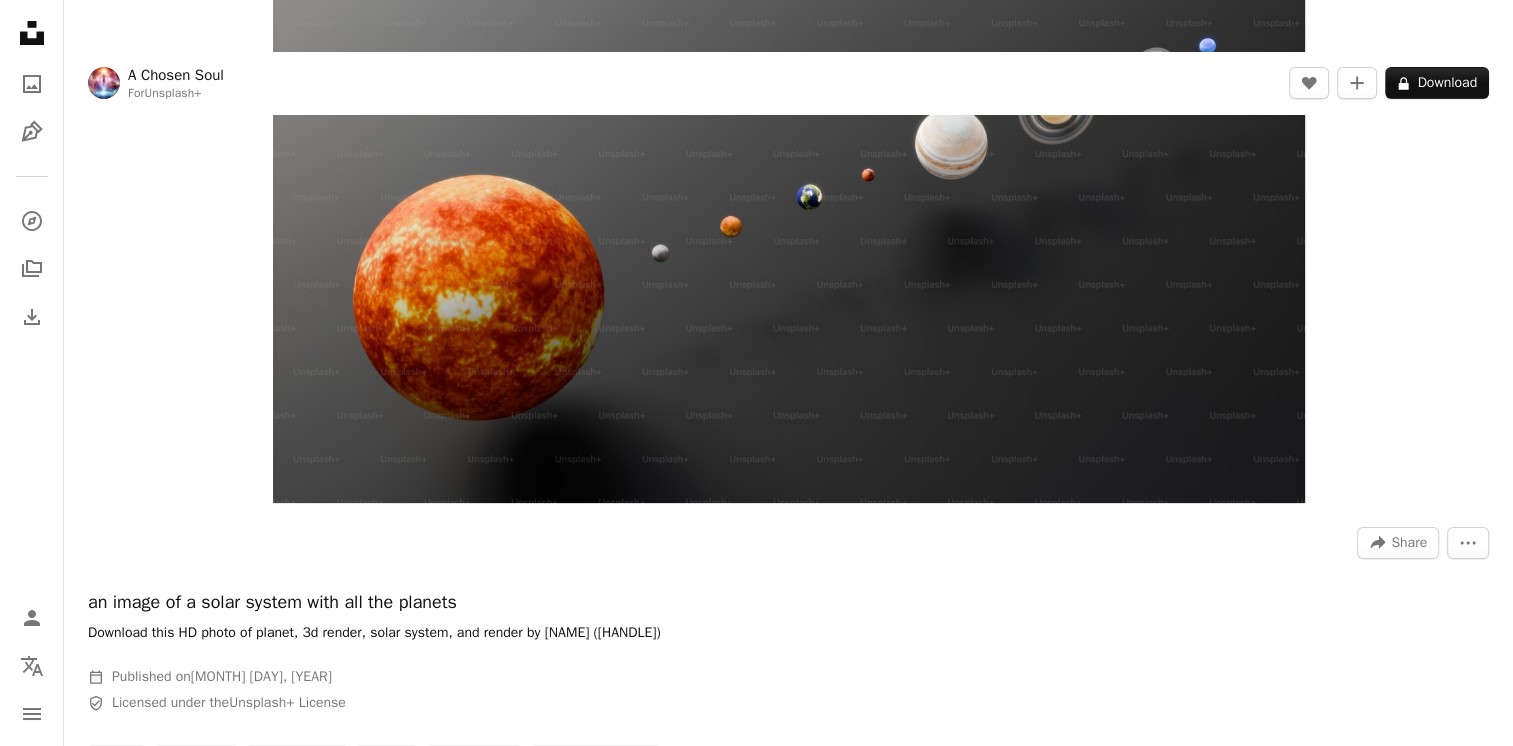 click on "Submit an image" at bounding box center [1425, -181] 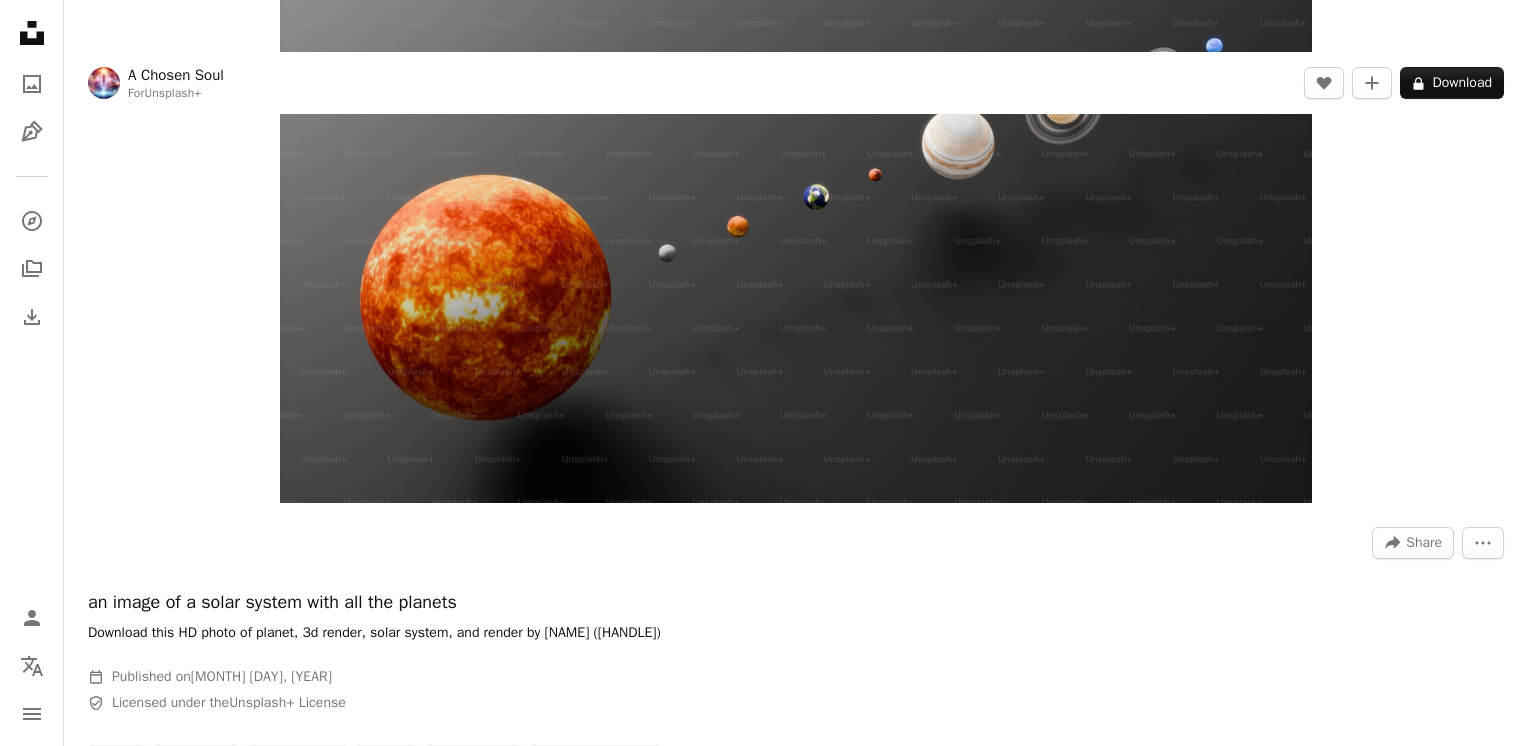 click on "An X shape Join Unsplash Already have an account?  Login First name Last name Email Username  (only letters, numbers and underscores) Password  (min. 8 char) Join By joining, you agree to the  Terms  and  Privacy Policy ." at bounding box center (764, 5892) 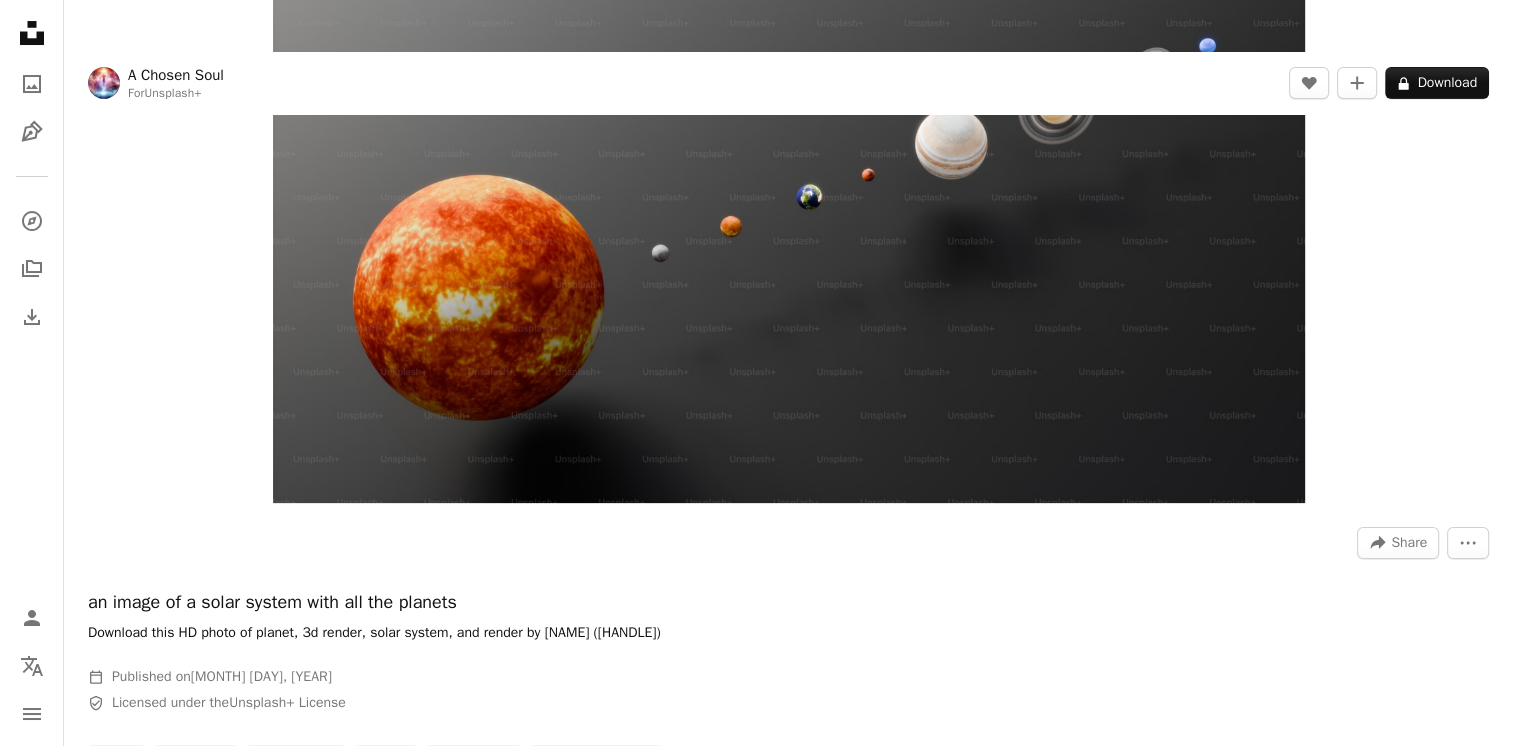 scroll, scrollTop: 0, scrollLeft: 0, axis: both 